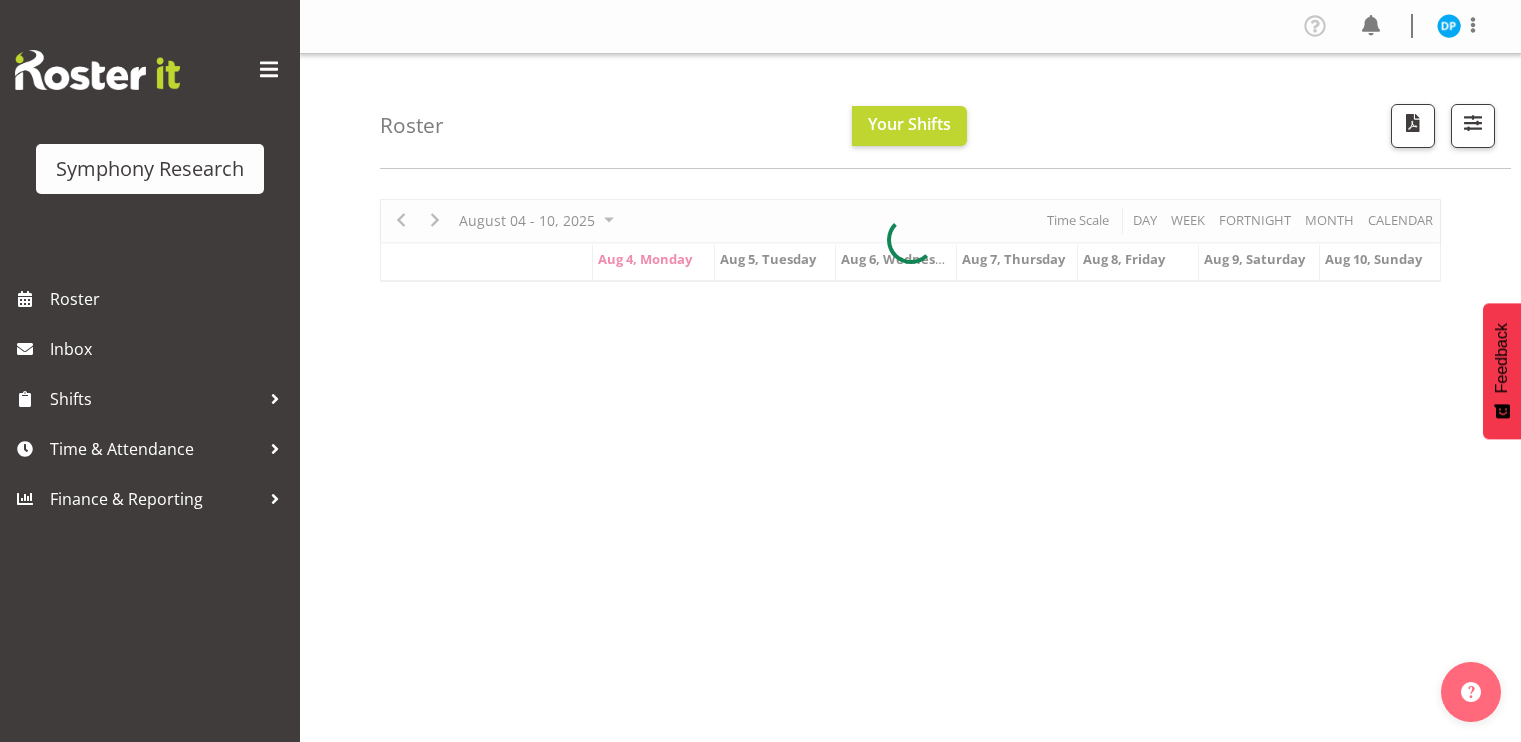 scroll, scrollTop: 0, scrollLeft: 0, axis: both 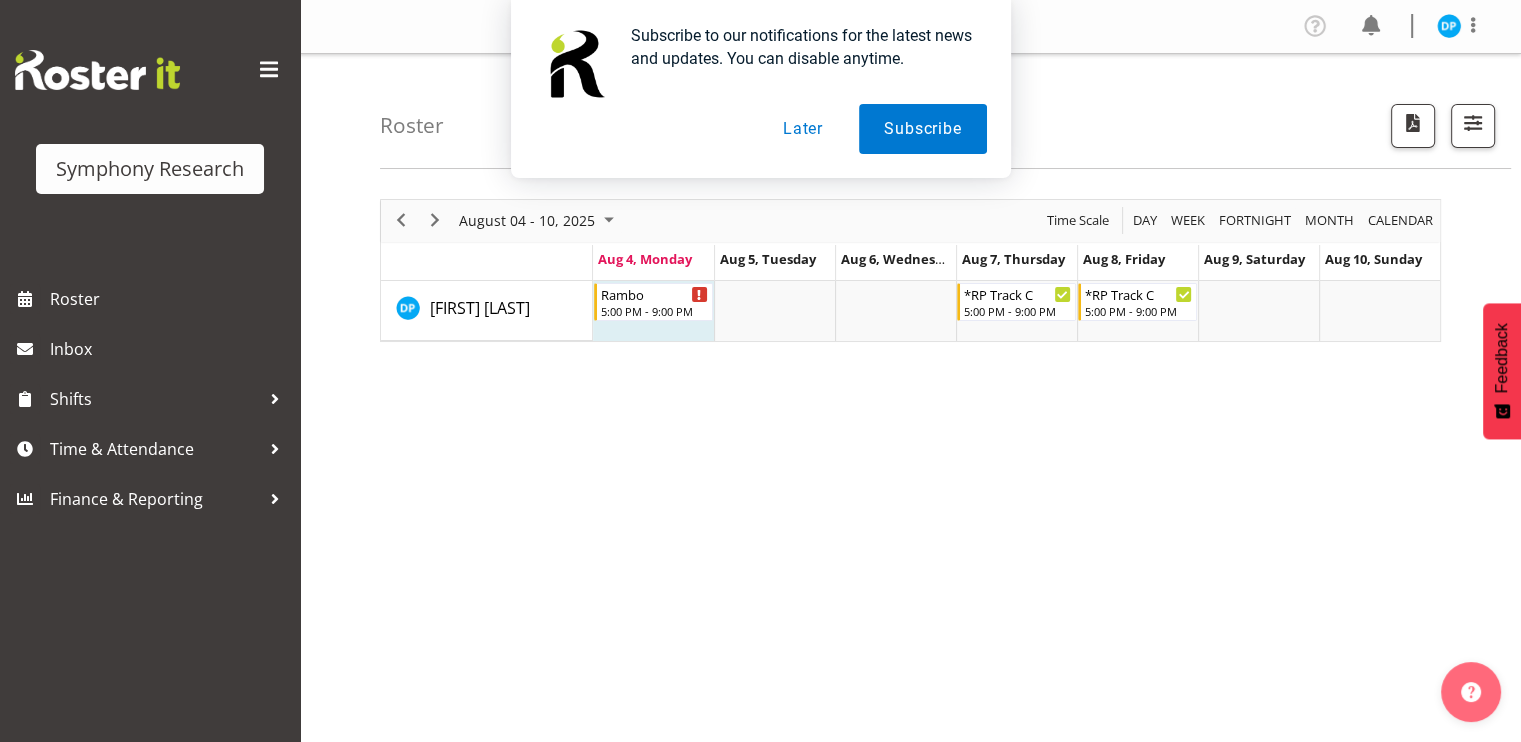 click on "Later" at bounding box center [803, 129] 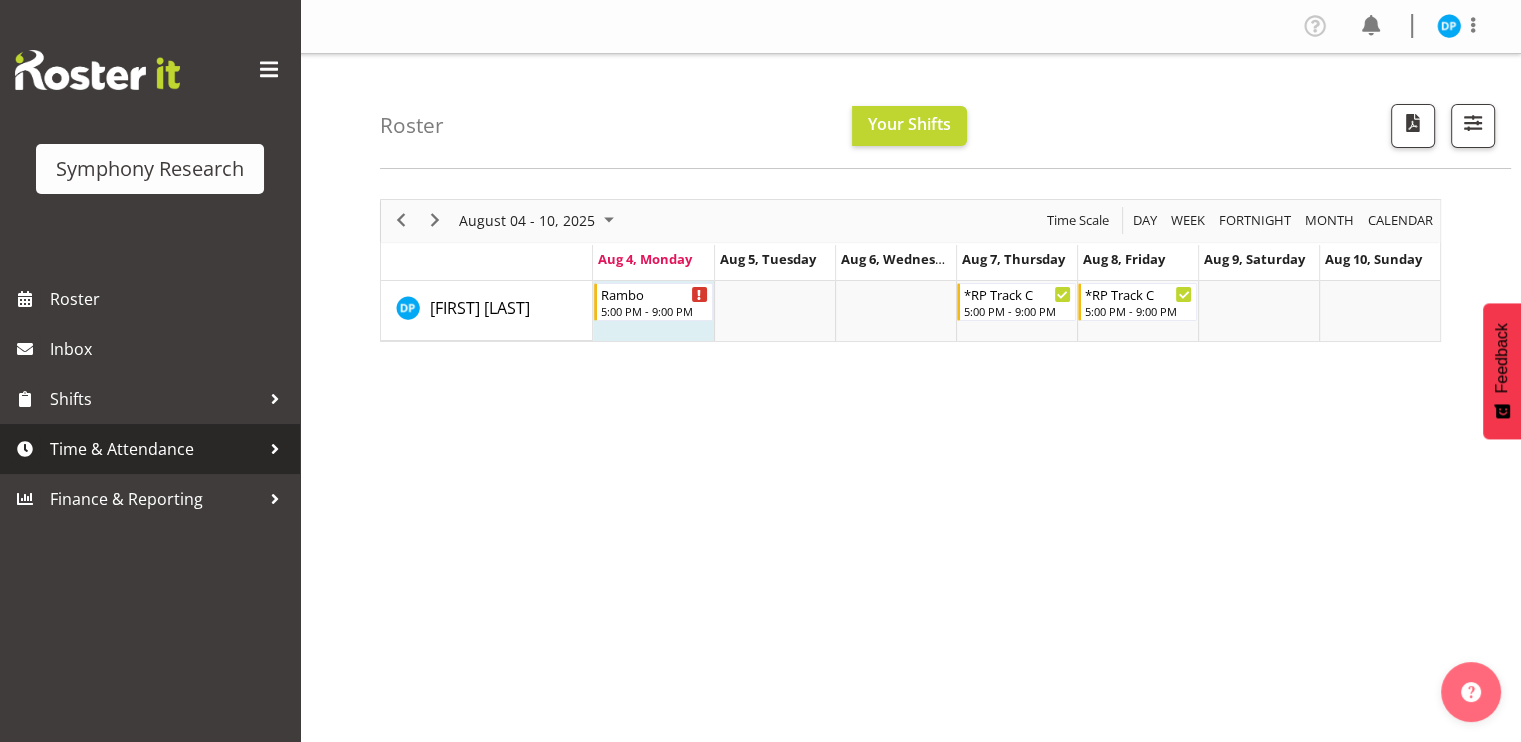 click on "Time & Attendance" at bounding box center [150, 449] 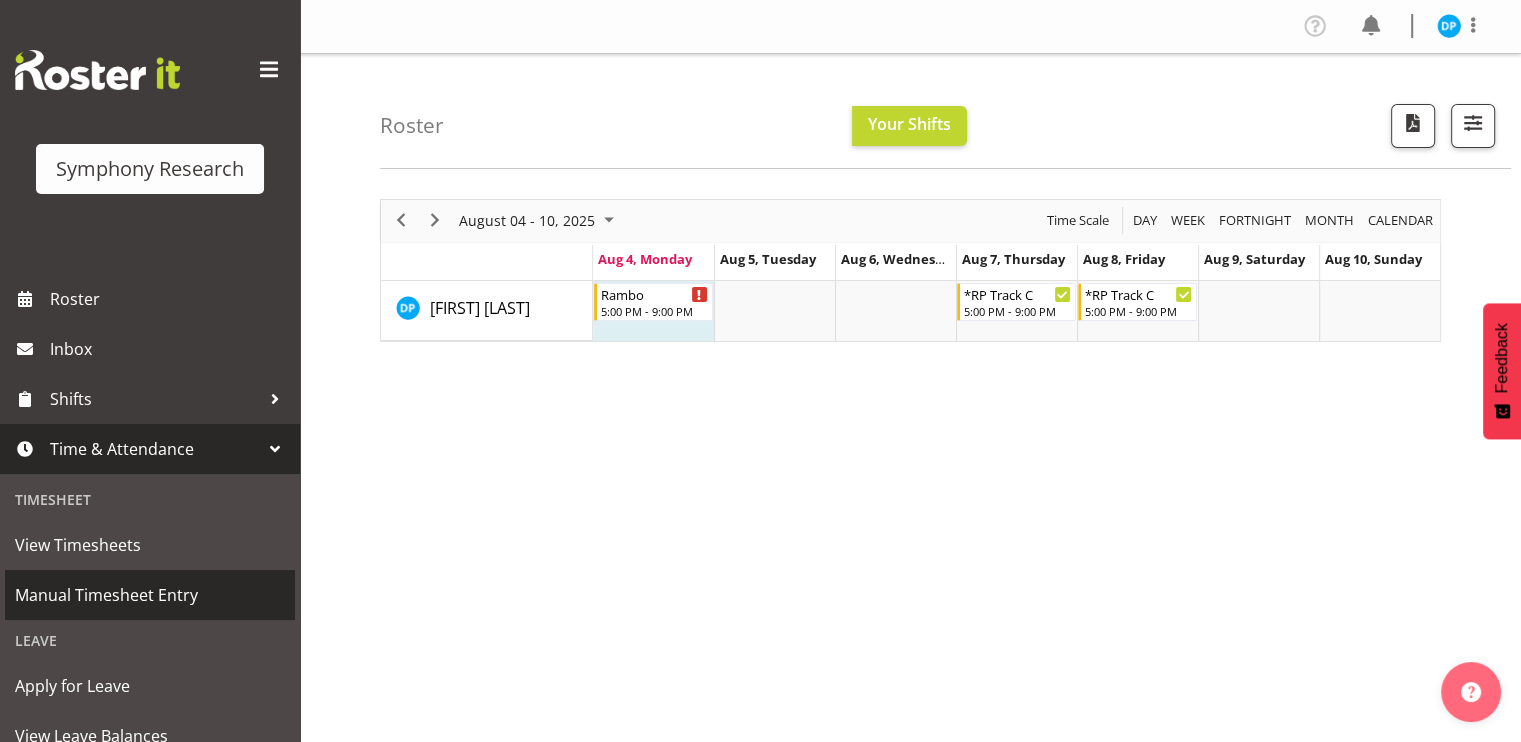 click on "Manual Timesheet Entry" at bounding box center (150, 595) 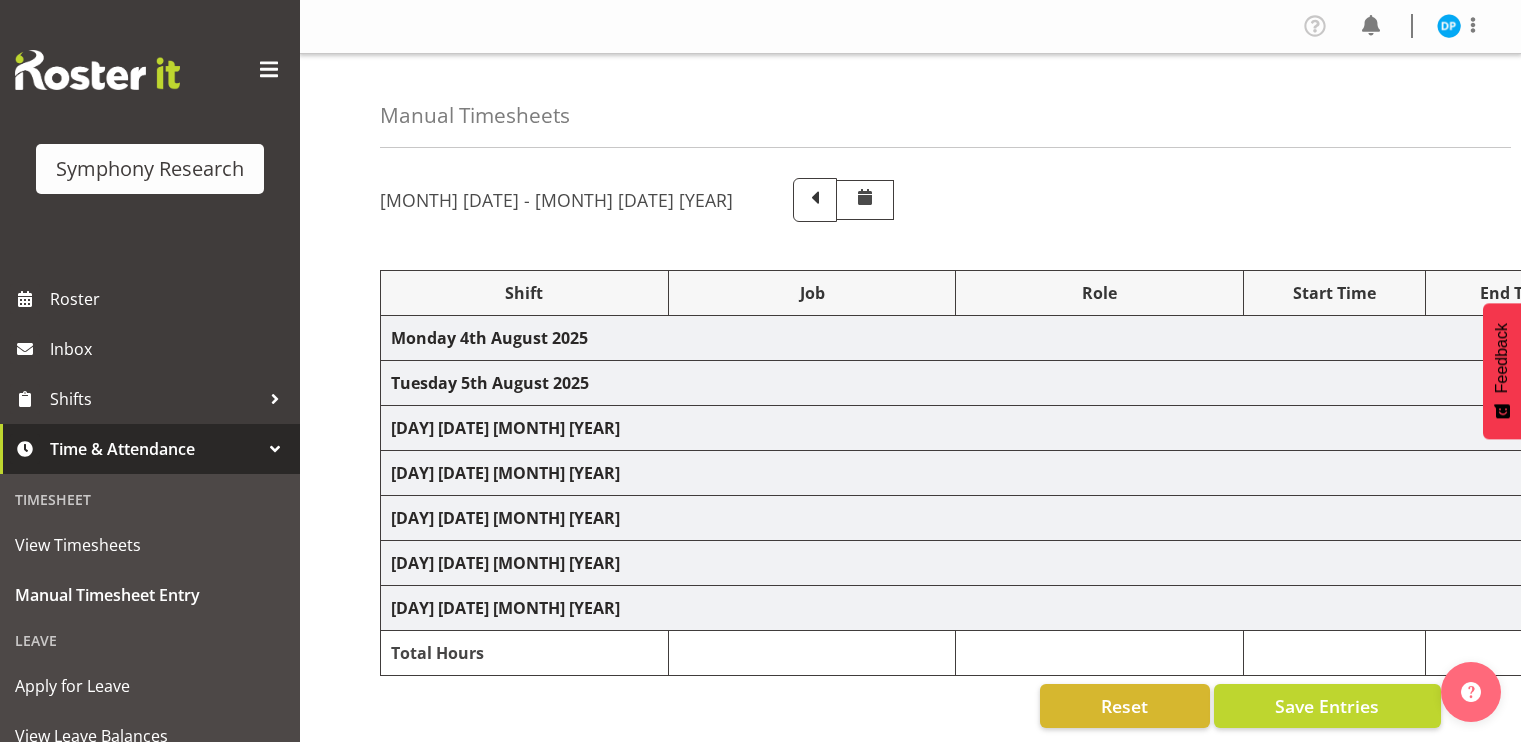 scroll, scrollTop: 0, scrollLeft: 0, axis: both 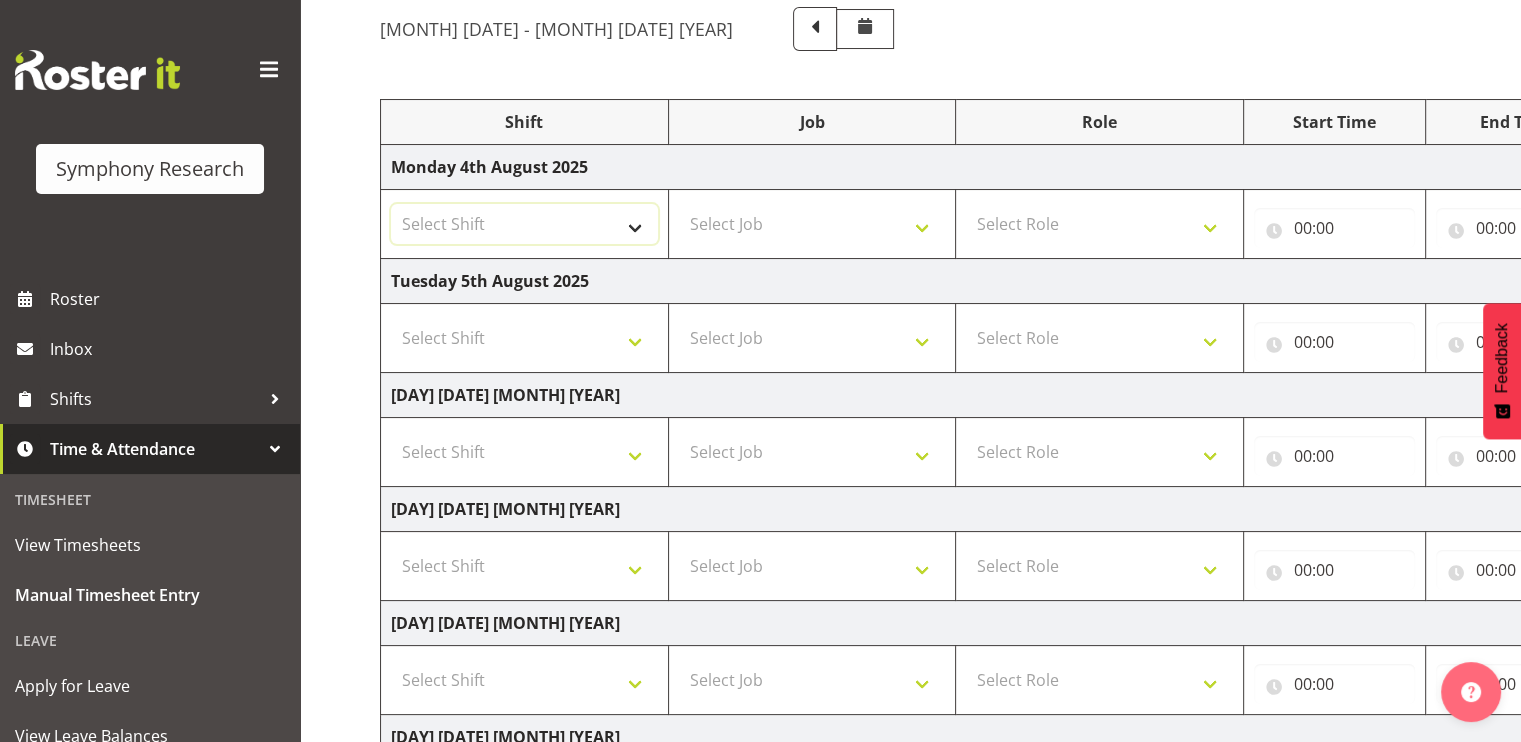 click on "Select Shift  !!Weekend Residential    (Roster IT Shift Label) *Business  9/10am ~ 4:30pm *Business Supervisor *Evening Residential Shift 5-9pm *RP Track  C *RP Track C Weekend *RP Weekly/Monthly Tracks *Supervisor Call Centre *Supervisor Evening *Supervisors & Call Centre Weekend RAMBO Weekend Rambo Test WP Aust briefing/training World Poll Aust Late 9p~10:30p World Poll Aust Wkend World Poll NZ  Weekends World Poll NZ Pilot World Poll NZ Wave 2 Pilot World Poll Pilot Aust 9:00~10:30pm" at bounding box center [524, 224] 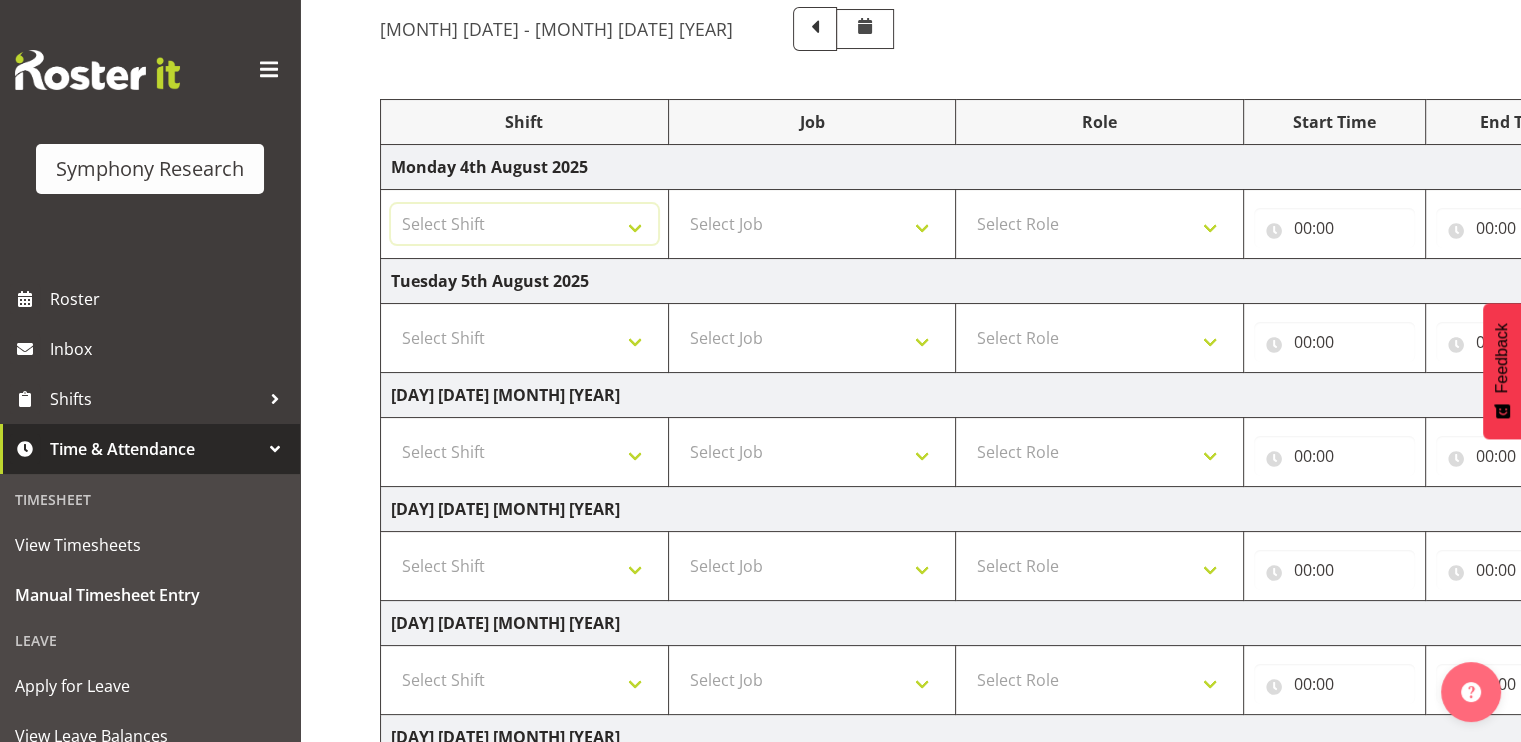 select on "2690" 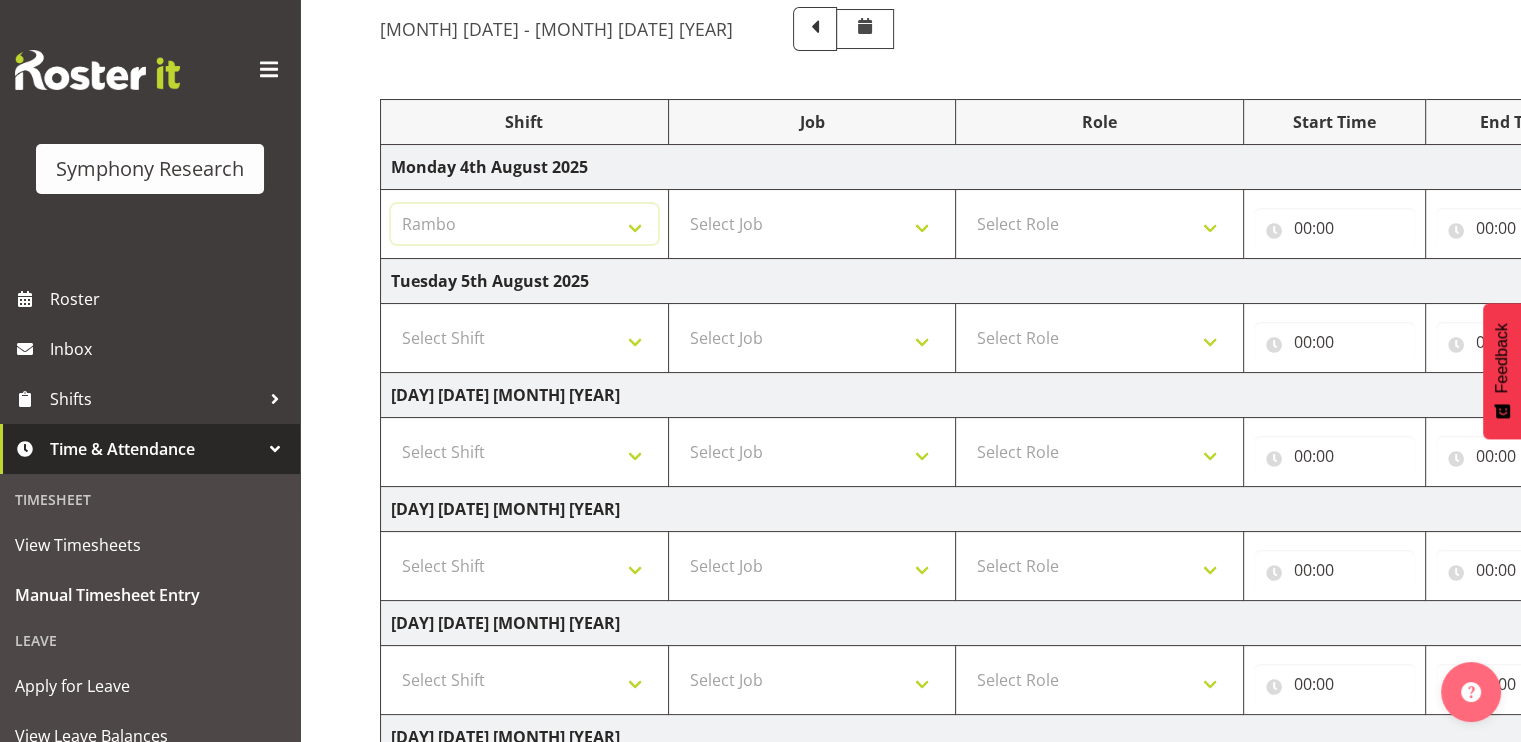 click on "Select Shift  !!Weekend Residential    (Roster IT Shift Label) *Business  9/10am ~ 4:30pm *Business Supervisor *Evening Residential Shift 5-9pm *RP Track  C *RP Track C Weekend *RP Weekly/Monthly Tracks *Supervisor Call Centre *Supervisor Evening *Supervisors & Call Centre Weekend RAMBO Weekend Rambo Test WP Aust briefing/training World Poll Aust Late 9p~10:30p World Poll Aust Wkend World Poll NZ  Weekends World Poll NZ Pilot World Poll NZ Wave 2 Pilot World Poll Pilot Aust 9:00~10:30pm" at bounding box center (524, 224) 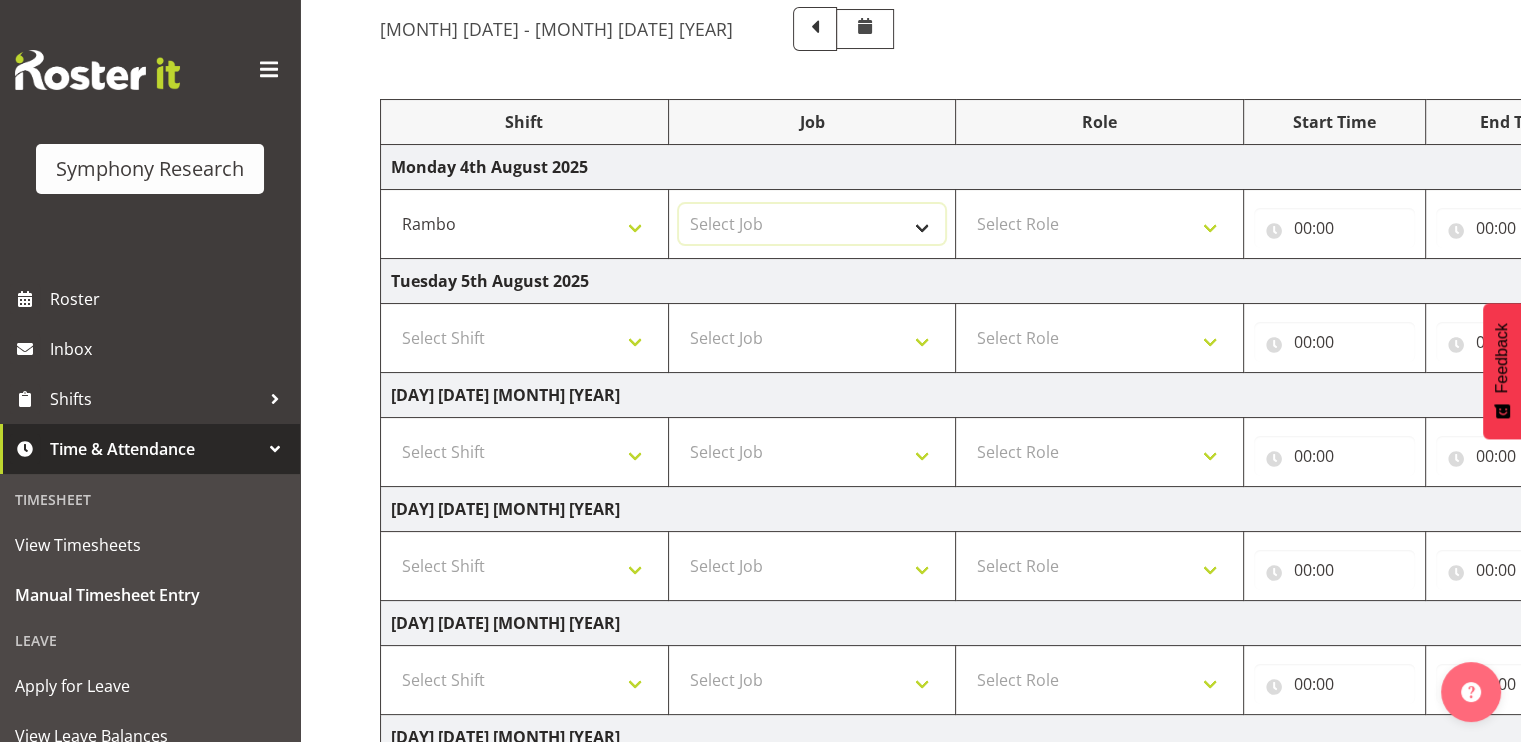 click on "Select Job  550060 IF Admin 553491 World Poll Australia Wave 2 Pretest 2025 553493 World Poll New Zealand Wave 2 Pretest 2025 553500 BFM Jul - Sep 2025 553502 FMG August 2024 990000 General 990821 Goldrush 2024 990846 Toka Tu Ake 2025 990855 FENZ 990878 CMI Q3 2025 990883 Alarms 990888 Rambo Aug 2025 999996 Training 999997 Recruitment & Training 999999 DT" at bounding box center (812, 224) 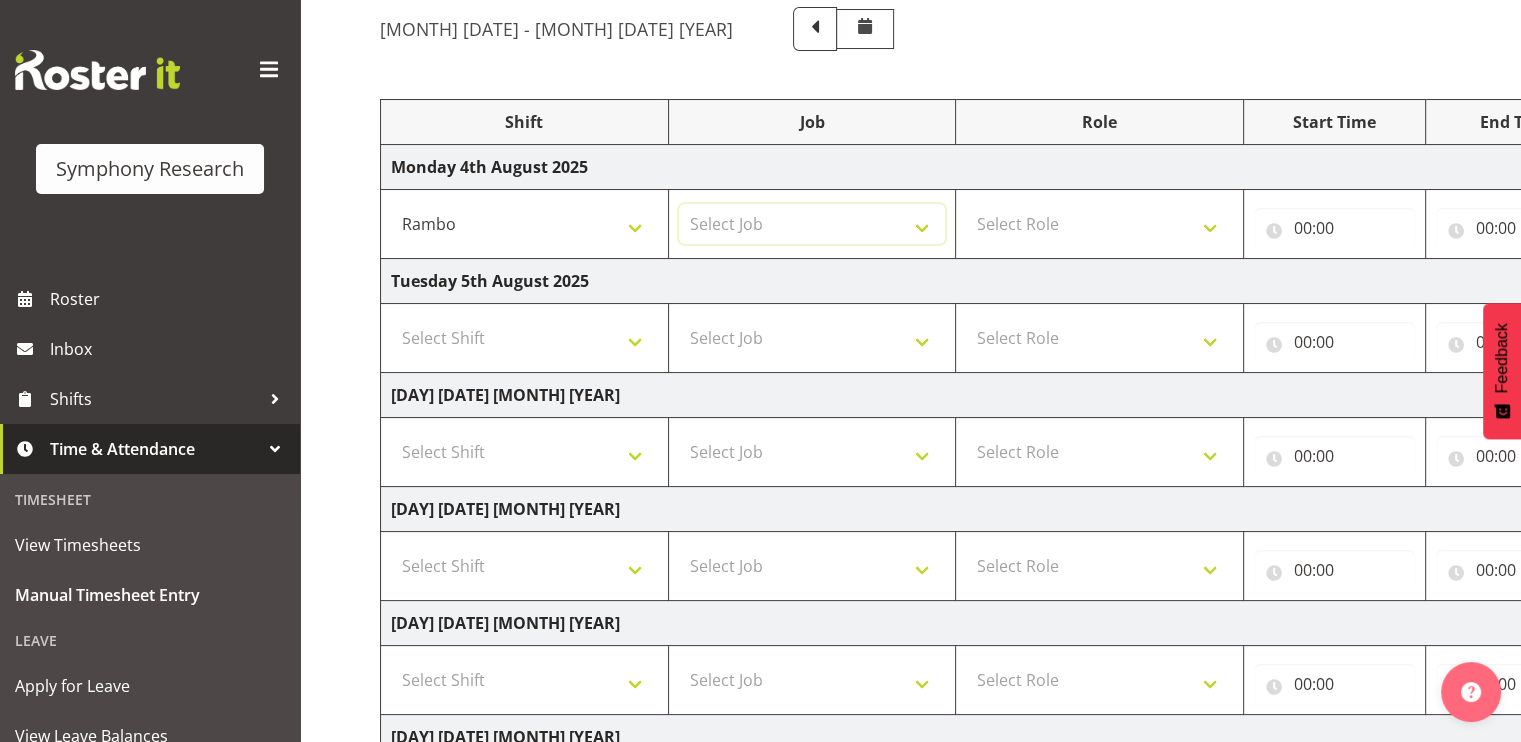 select on "10239" 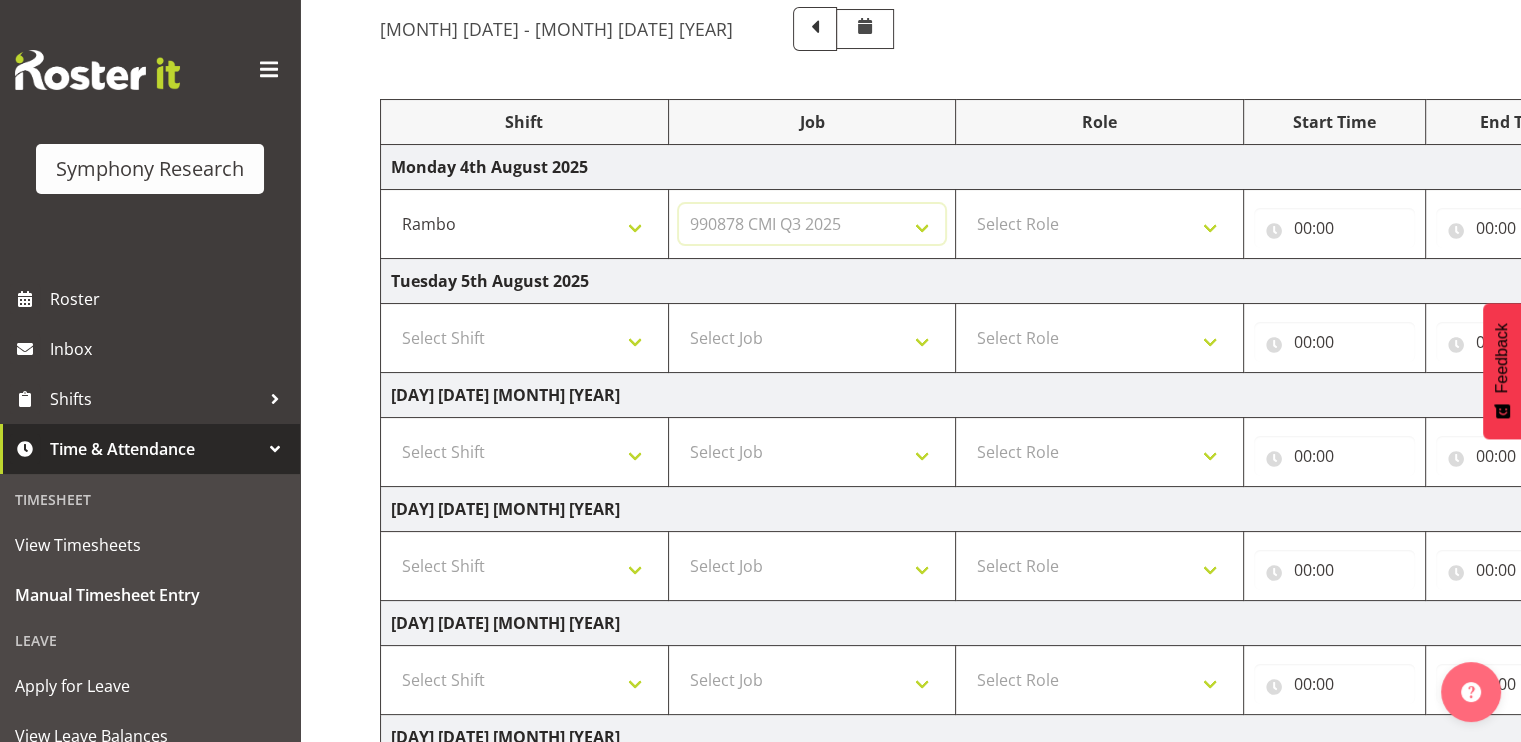 click on "Select Job  550060 IF Admin 553491 World Poll Australia Wave 2 Pretest 2025 553493 World Poll New Zealand Wave 2 Pretest 2025 553500 BFM Jul - Sep 2025 553502 FMG August 2024 990000 General 990821 Goldrush 2024 990846 Toka Tu Ake 2025 990855 FENZ 990878 CMI Q3 2025 990883 Alarms 990888 Rambo Aug 2025 999996 Training 999997 Recruitment & Training 999999 DT" at bounding box center (812, 224) 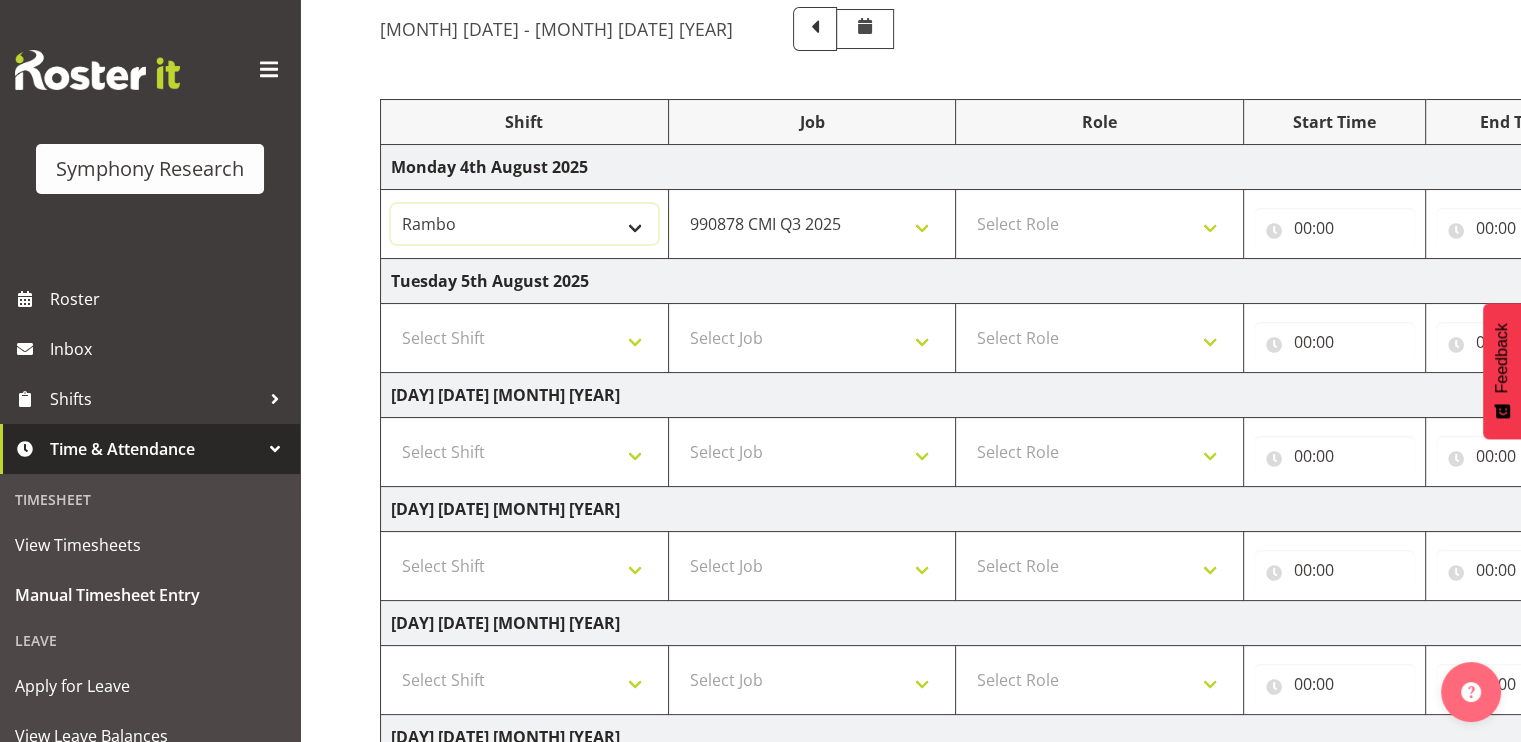 click on "!!Weekend Residential    (Roster IT Shift Label) *Business  9/10am ~ 4:30pm *Business Supervisor *Evening Residential Shift 5-9pm *RP Track  C *RP Track C Weekend *RP Weekly/Monthly Tracks *Supervisor Call Centre *Supervisor Evening *Supervisors & Call Centre Weekend RAMBO Weekend Rambo Test WP Aust briefing/training World Poll Aust Late 9p~10:30p World Poll Aust Wkend World Poll NZ  Weekends World Poll NZ Pilot World Poll NZ Wave 2 Pilot World Poll Pilot Aust 9:00~10:30pm" at bounding box center (524, 224) 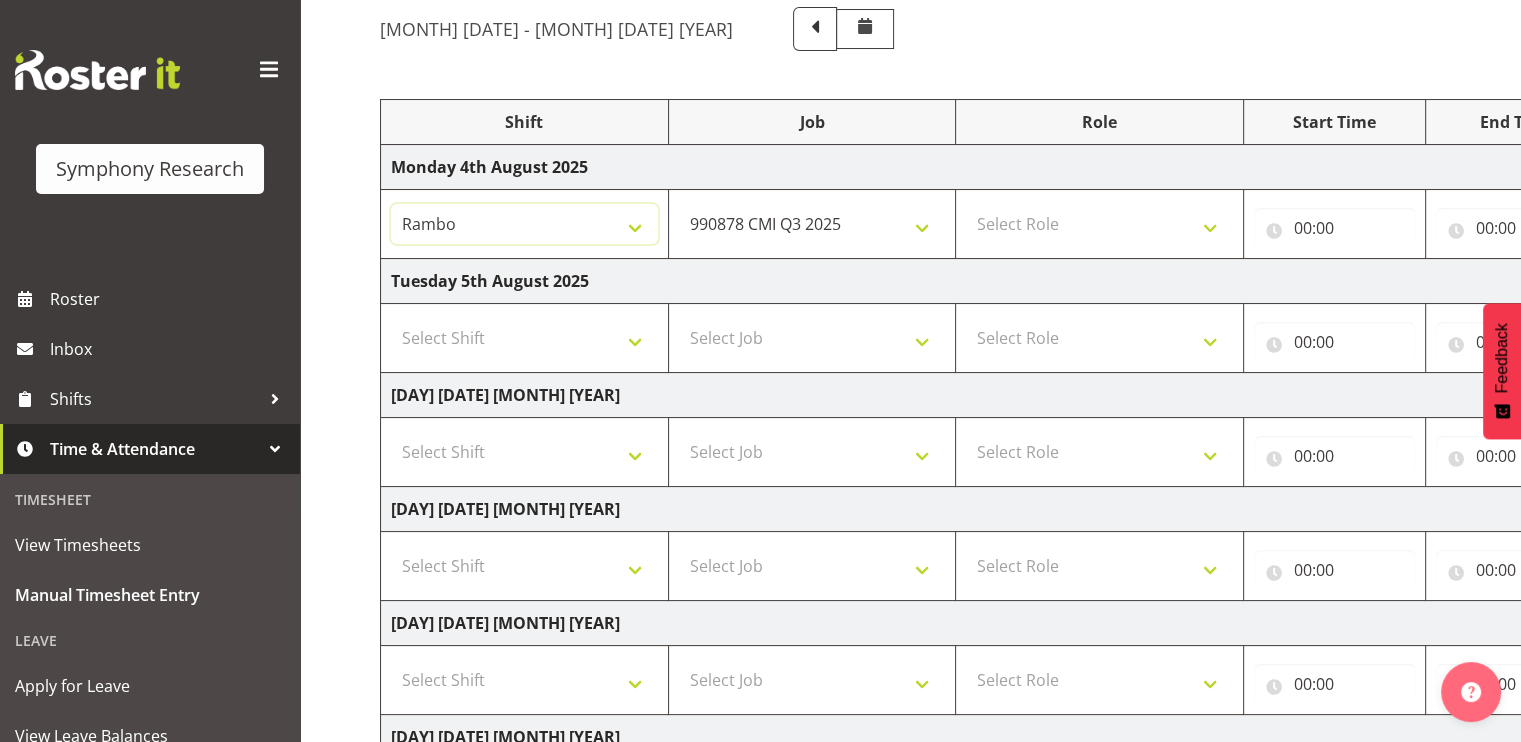click on "!!Weekend Residential    (Roster IT Shift Label) *Business  9/10am ~ 4:30pm *Business Supervisor *Evening Residential Shift 5-9pm *RP Track  C *RP Track C Weekend *RP Weekly/Monthly Tracks *Supervisor Call Centre *Supervisor Evening *Supervisors & Call Centre Weekend RAMBO Weekend Rambo Test WP Aust briefing/training World Poll Aust Late 9p~10:30p World Poll Aust Wkend World Poll NZ  Weekends World Poll NZ Pilot World Poll NZ Wave 2 Pilot World Poll Pilot Aust 9:00~10:30pm" at bounding box center [524, 224] 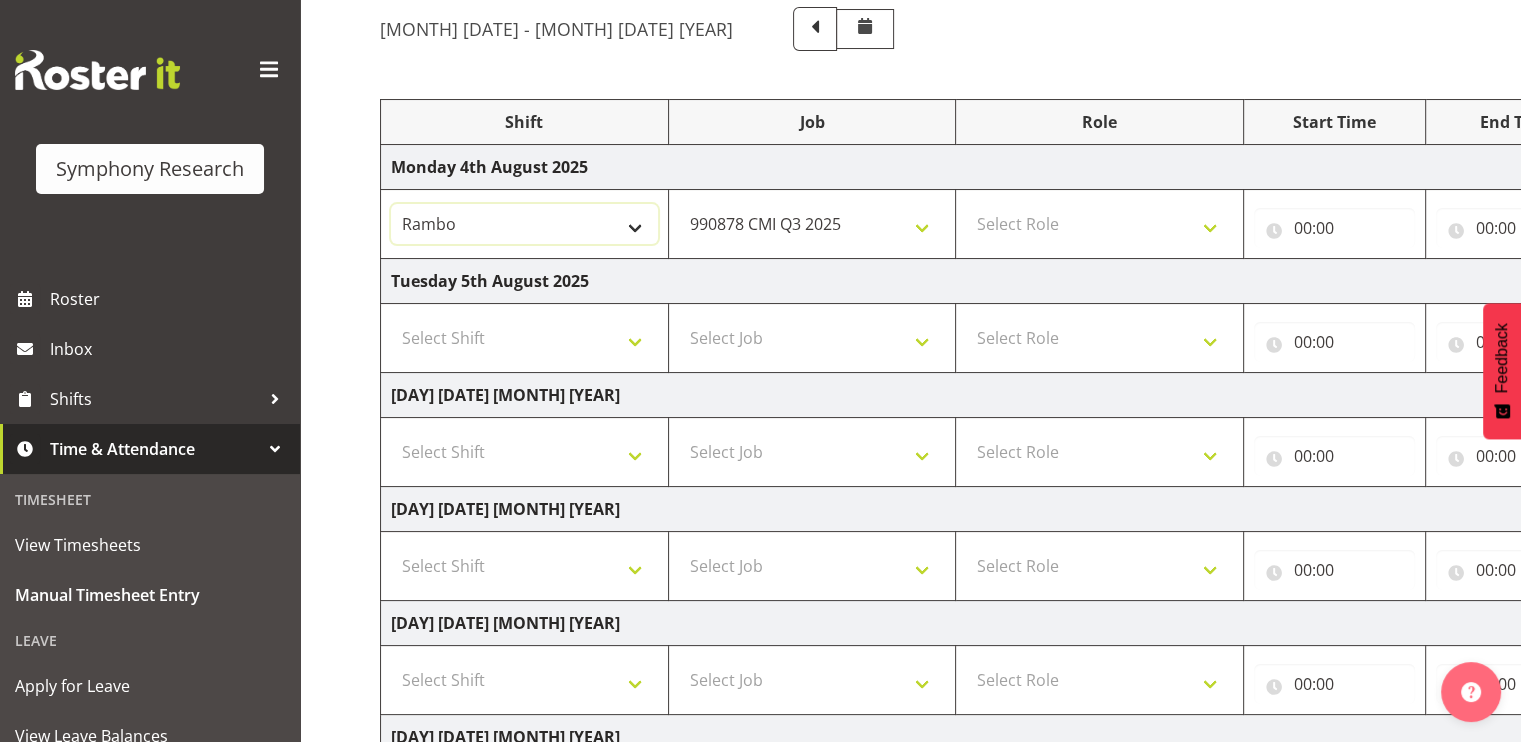 click on "!!Weekend Residential    (Roster IT Shift Label) *Business  9/10am ~ 4:30pm *Business Supervisor *Evening Residential Shift 5-9pm *RP Track  C *RP Track C Weekend *RP Weekly/Monthly Tracks *Supervisor Call Centre *Supervisor Evening *Supervisors & Call Centre Weekend RAMBO Weekend Rambo Test WP Aust briefing/training World Poll Aust Late 9p~10:30p World Poll Aust Wkend World Poll NZ  Weekends World Poll NZ Pilot World Poll NZ Wave 2 Pilot World Poll Pilot Aust 9:00~10:30pm" at bounding box center (524, 224) 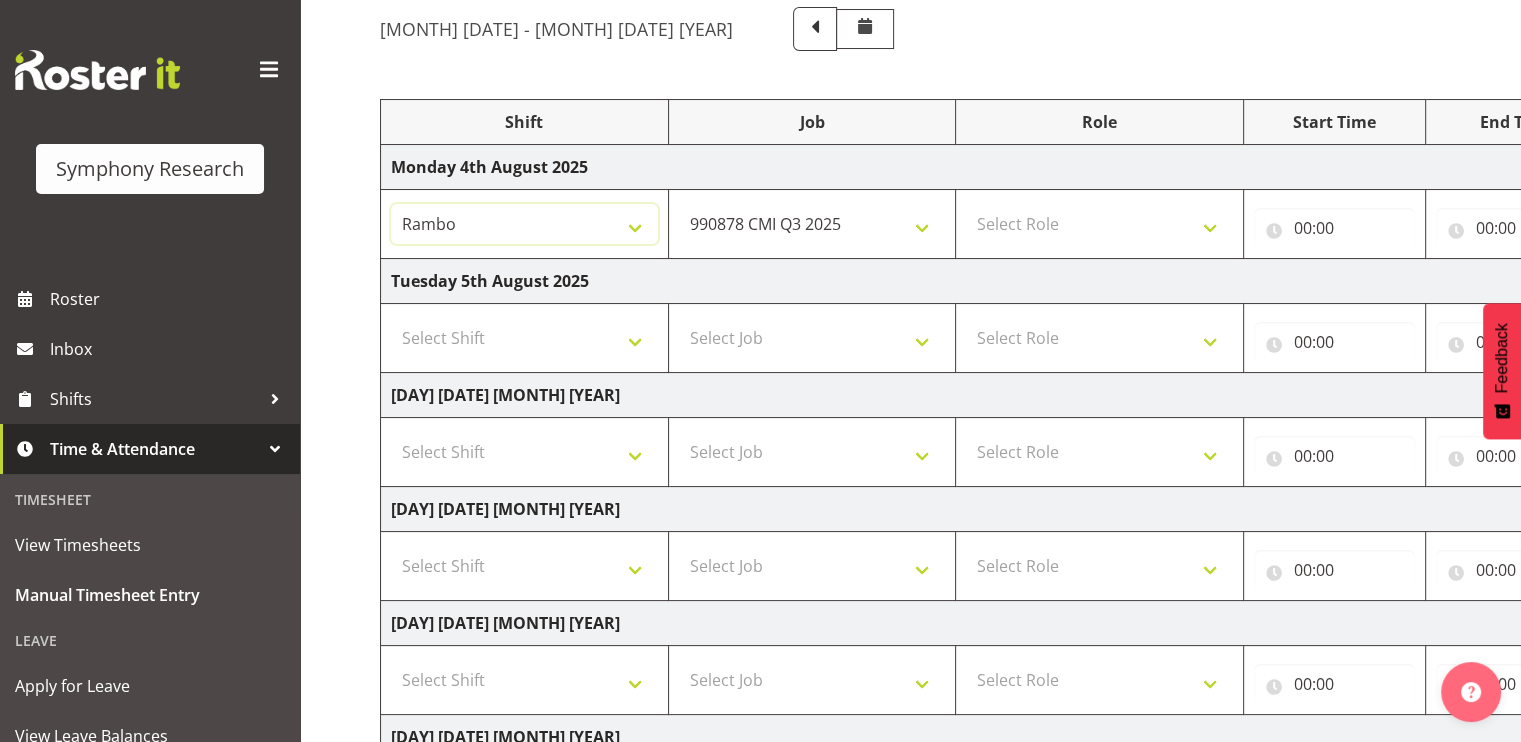 select on "17153" 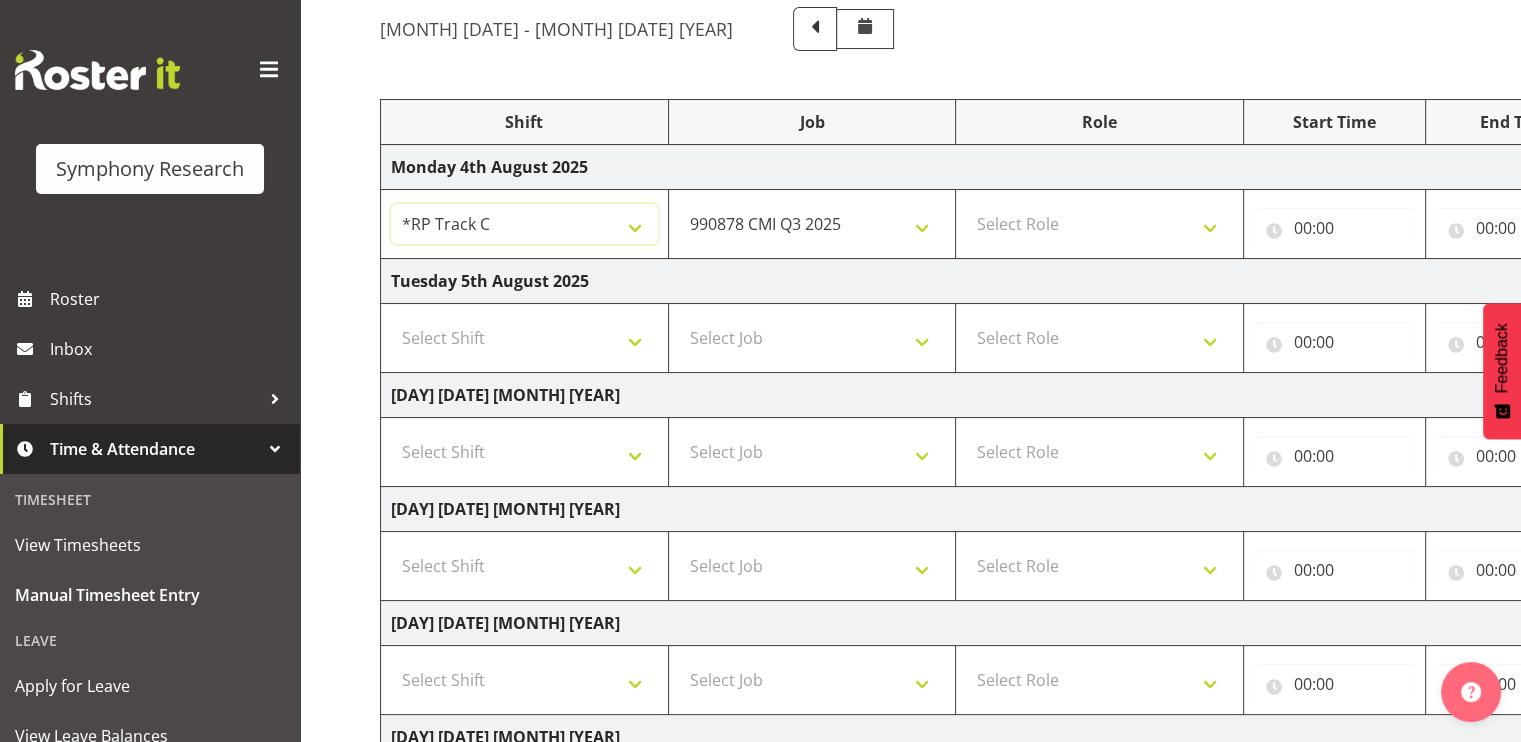 click on "!!Weekend Residential    (Roster IT Shift Label) *Business  9/10am ~ 4:30pm *Business Supervisor *Evening Residential Shift 5-9pm *RP Track  C *RP Track C Weekend *RP Weekly/Monthly Tracks *Supervisor Call Centre *Supervisor Evening *Supervisors & Call Centre Weekend RAMBO Weekend Rambo Test WP Aust briefing/training World Poll Aust Late 9p~10:30p World Poll Aust Wkend World Poll NZ  Weekends World Poll NZ Pilot World Poll NZ Wave 2 Pilot World Poll Pilot Aust 9:00~10:30pm" at bounding box center (524, 224) 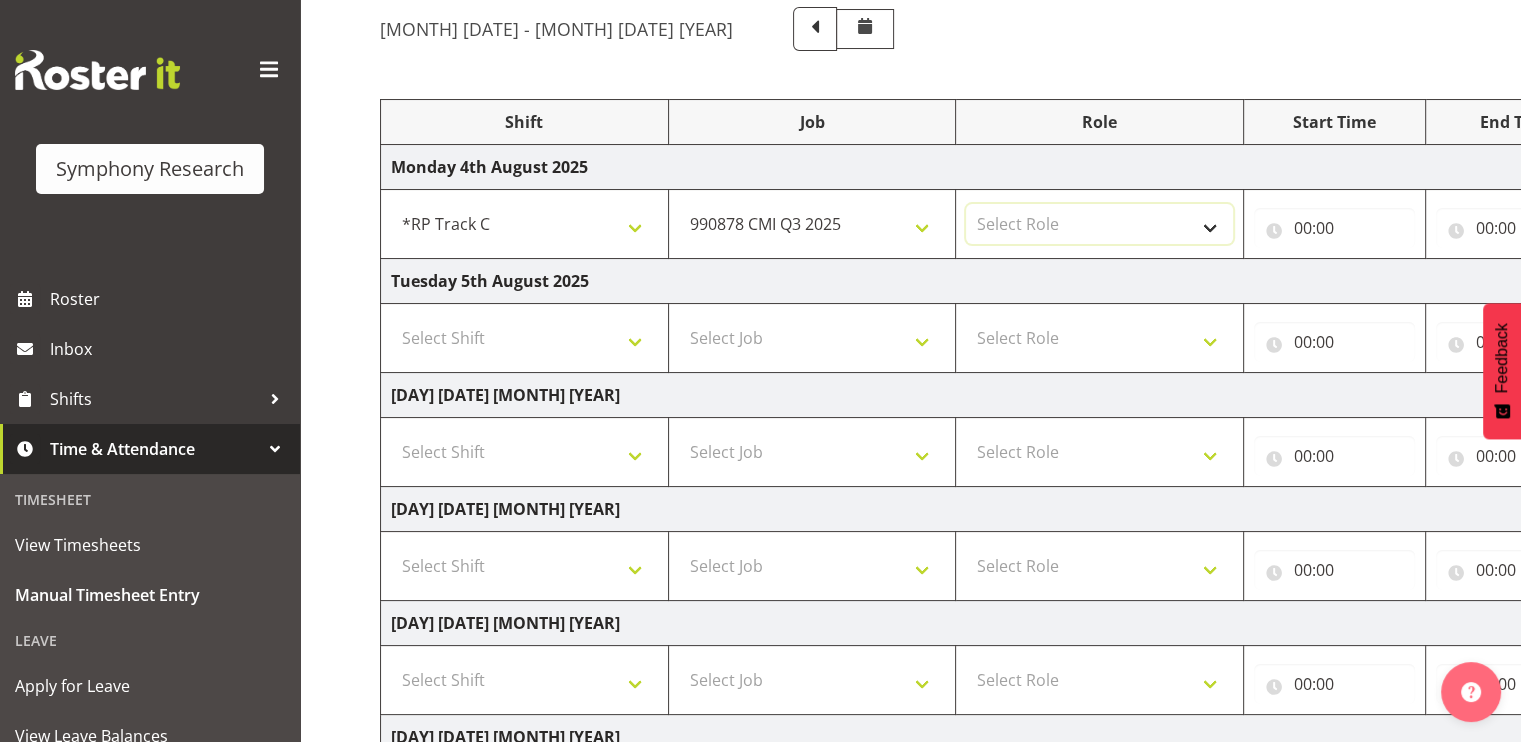 click on "Select Role  Briefing Interviewing" at bounding box center (1099, 224) 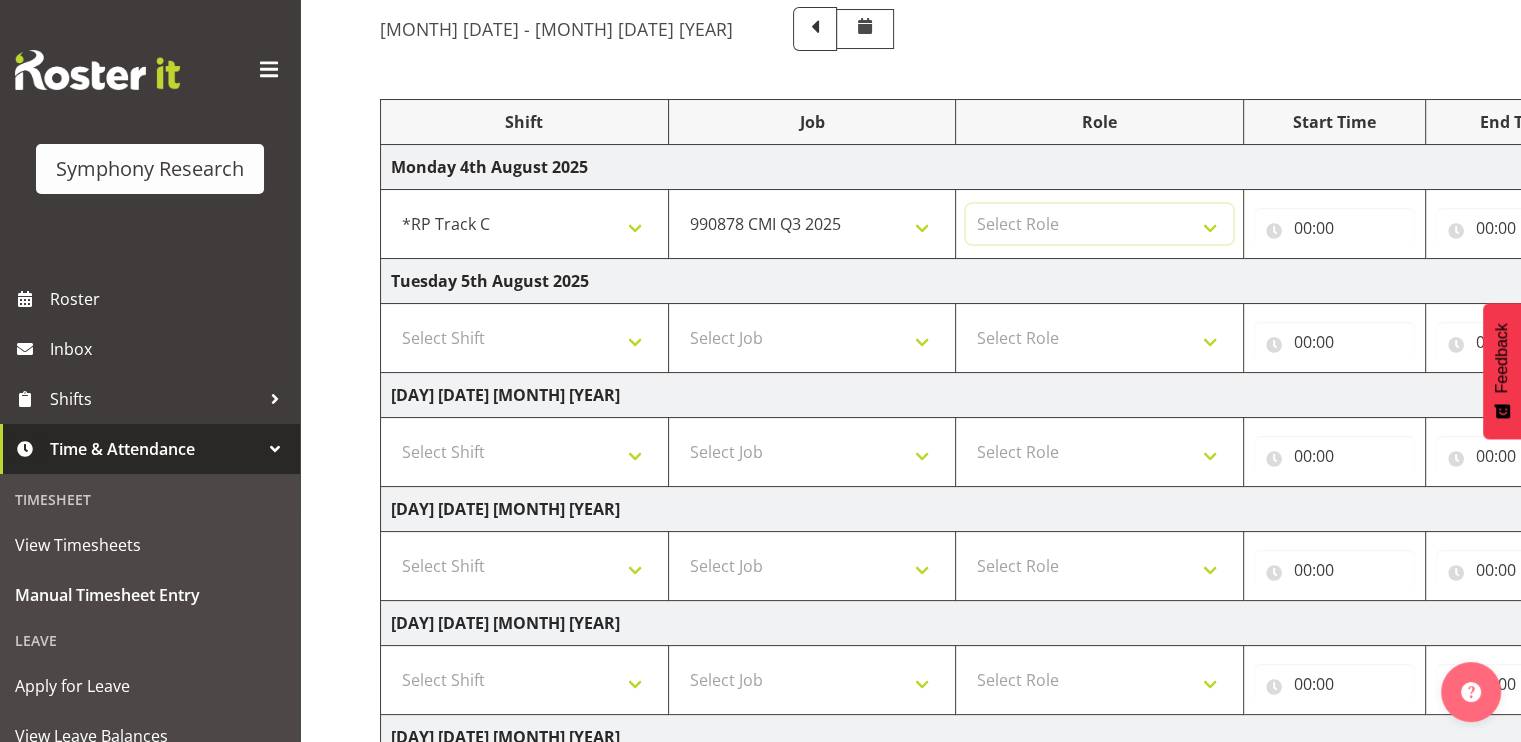 select on "47" 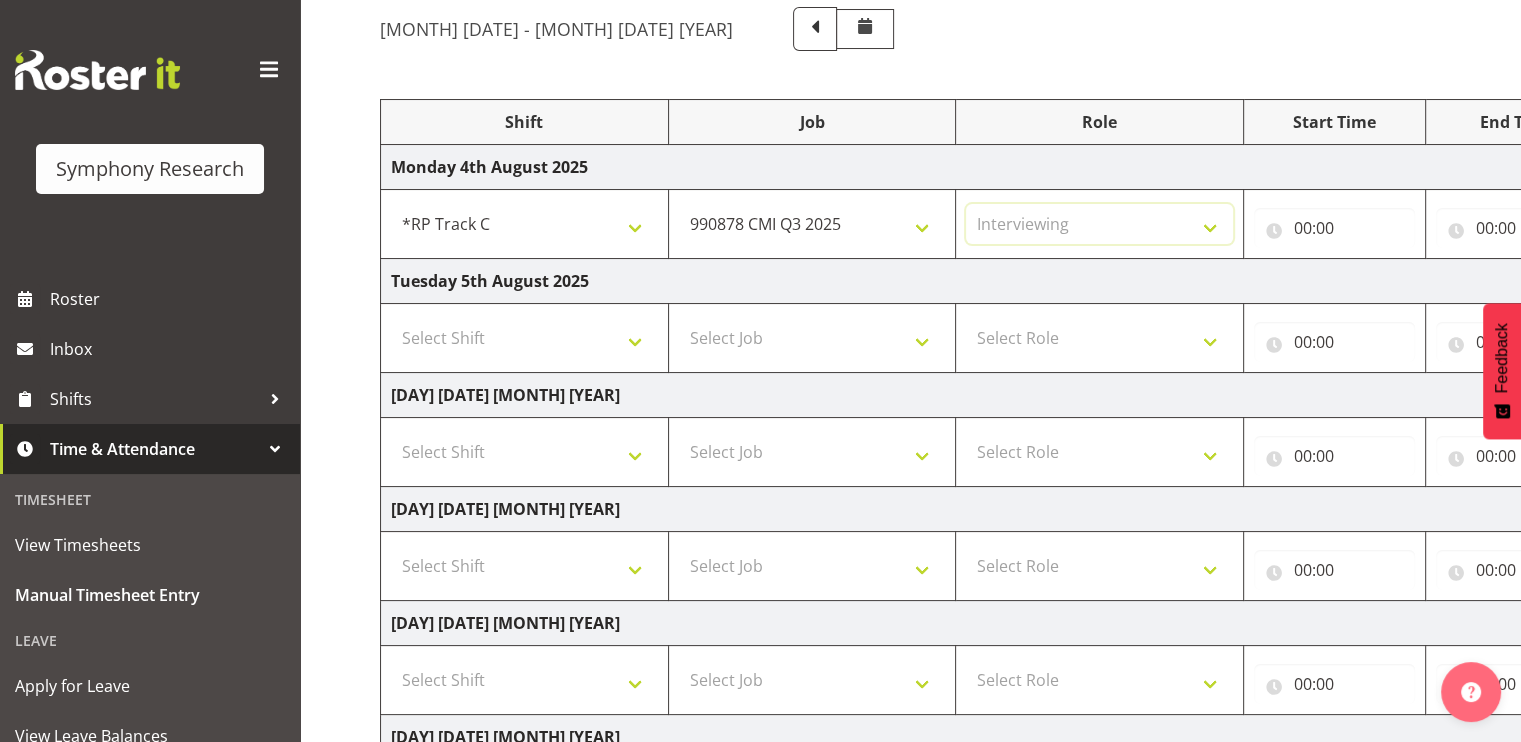 click on "Select Role  Briefing Interviewing" at bounding box center (1099, 224) 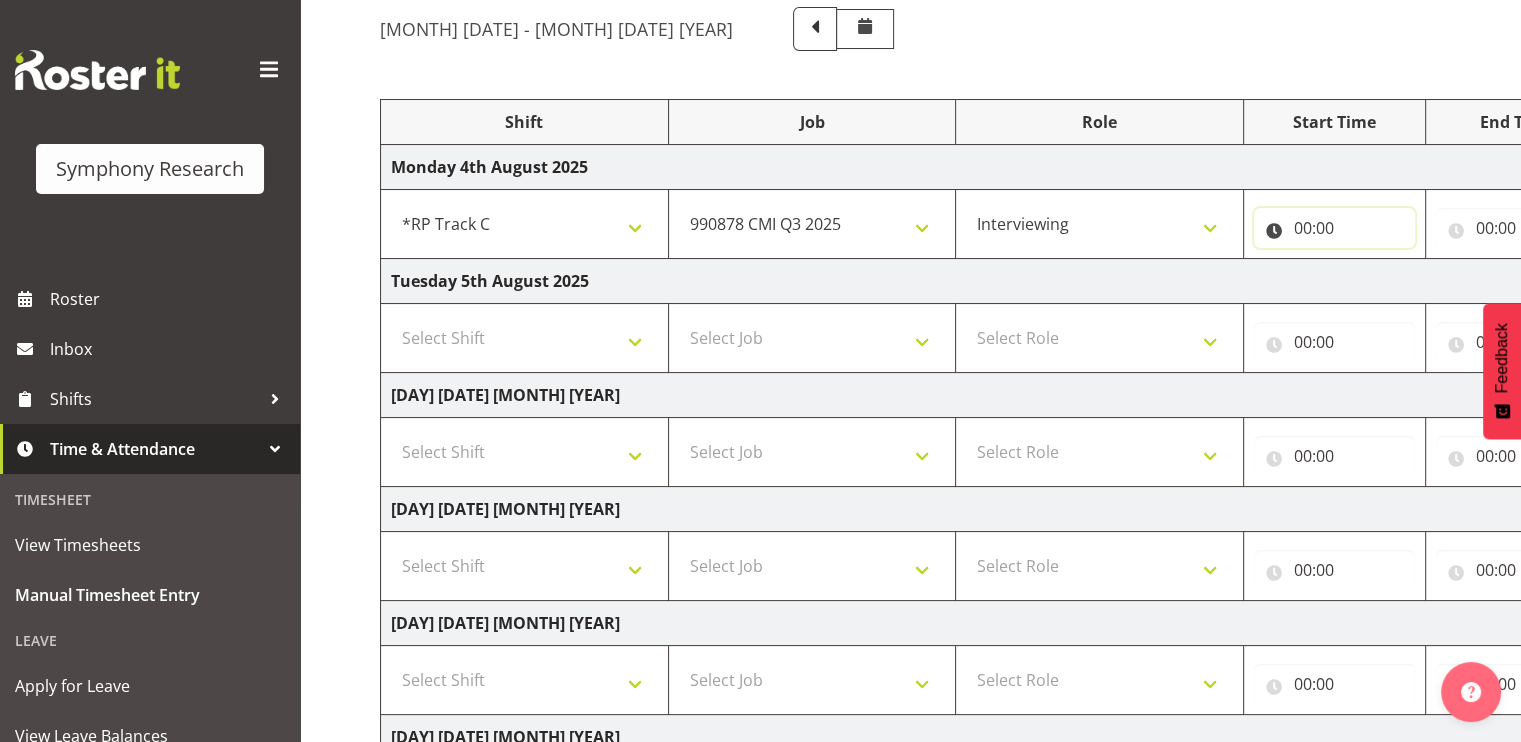 click on "00:00" at bounding box center (1334, 228) 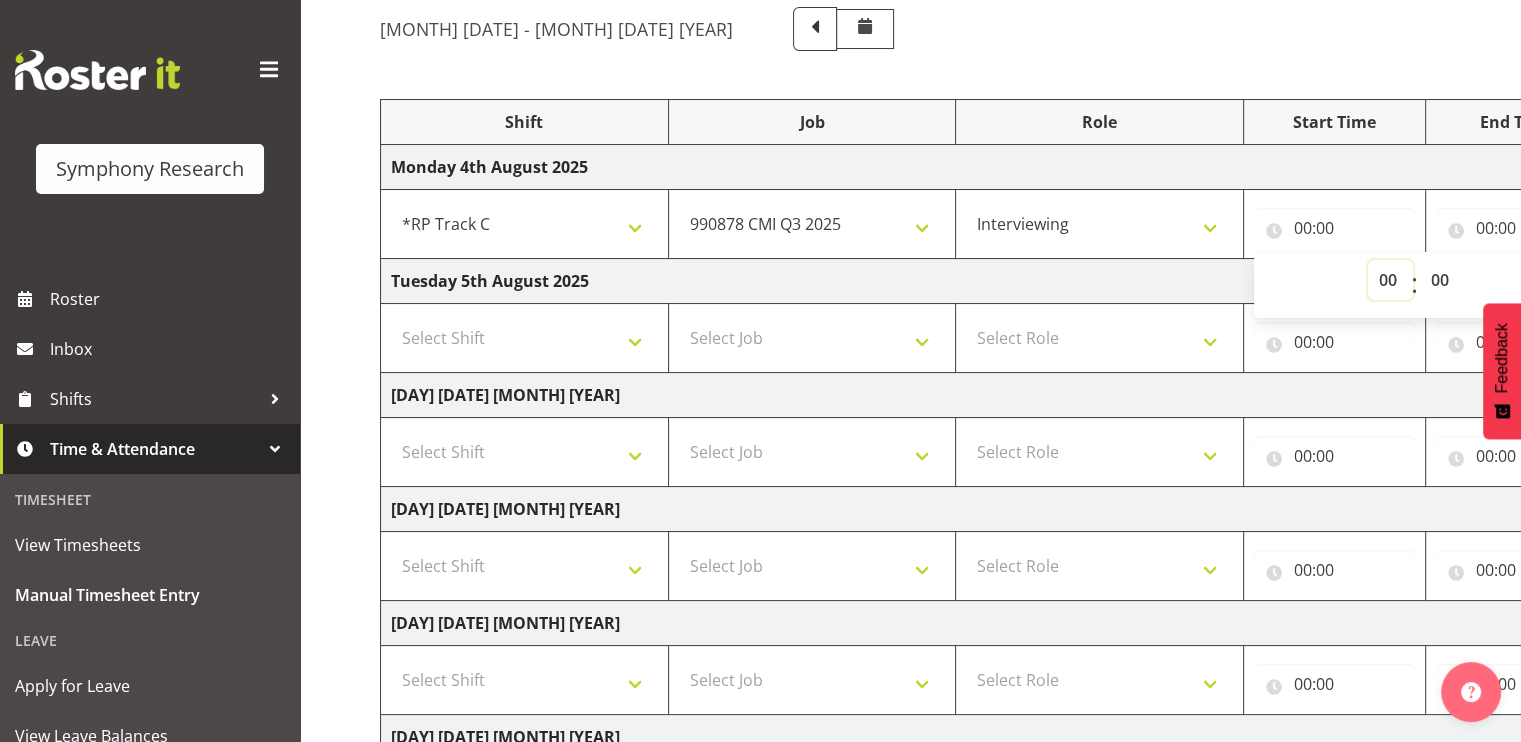 click on "00   01   02   03   04   05   06   07   08   09   10   11   12   13   14   15   16   17   18   19   20   21   22   23" at bounding box center [1390, 280] 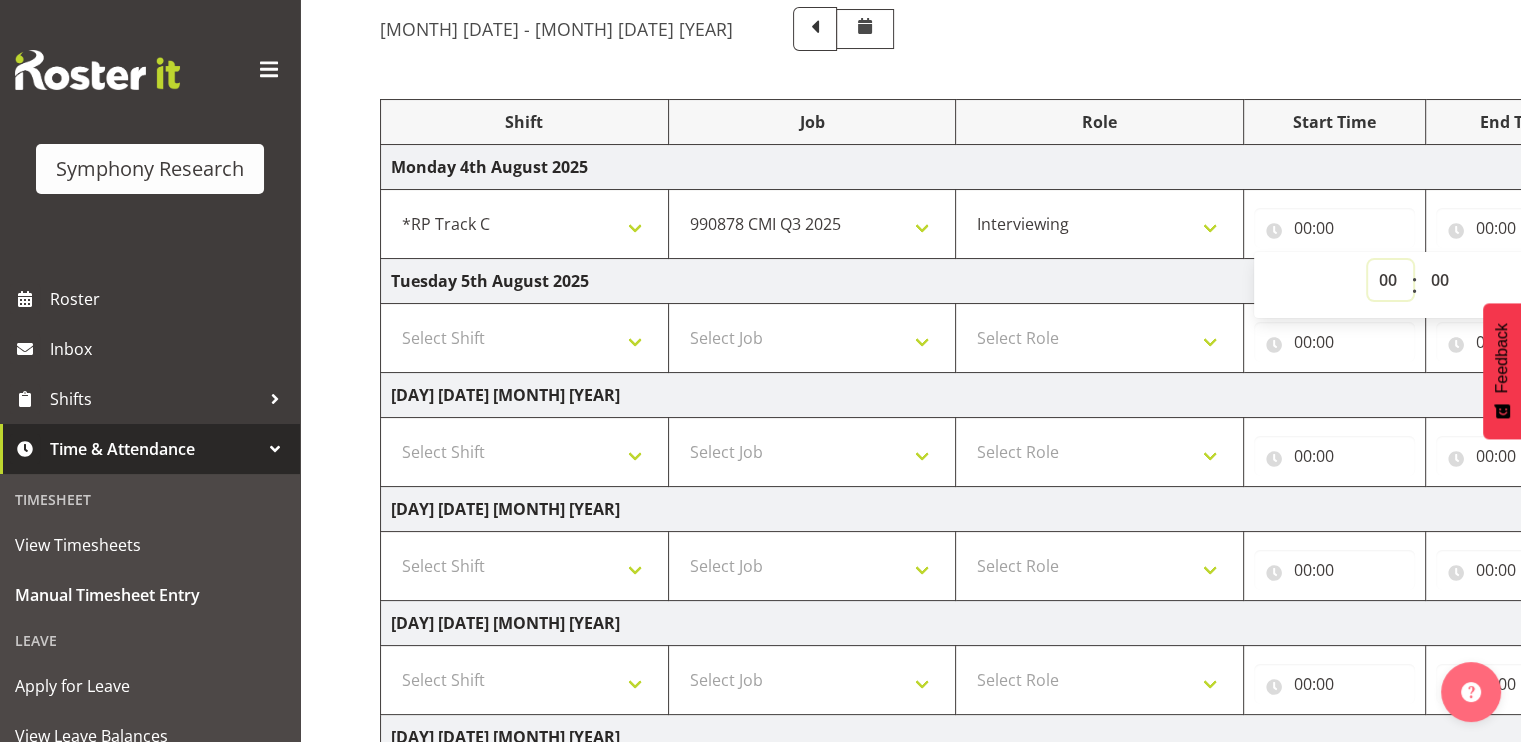 select on "17" 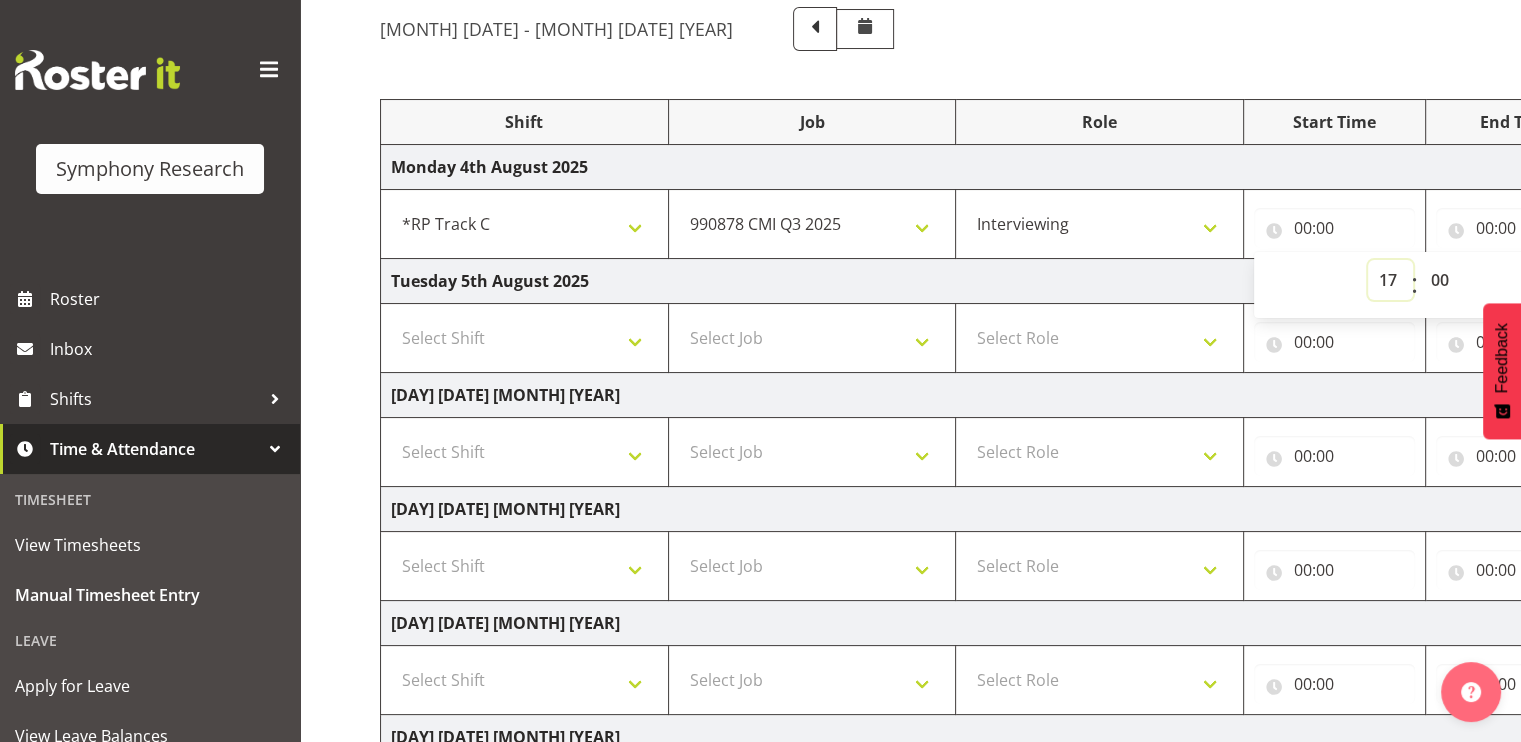 click on "00   01   02   03   04   05   06   07   08   09   10   11   12   13   14   15   16   17   18   19   20   21   22   23" at bounding box center [1390, 280] 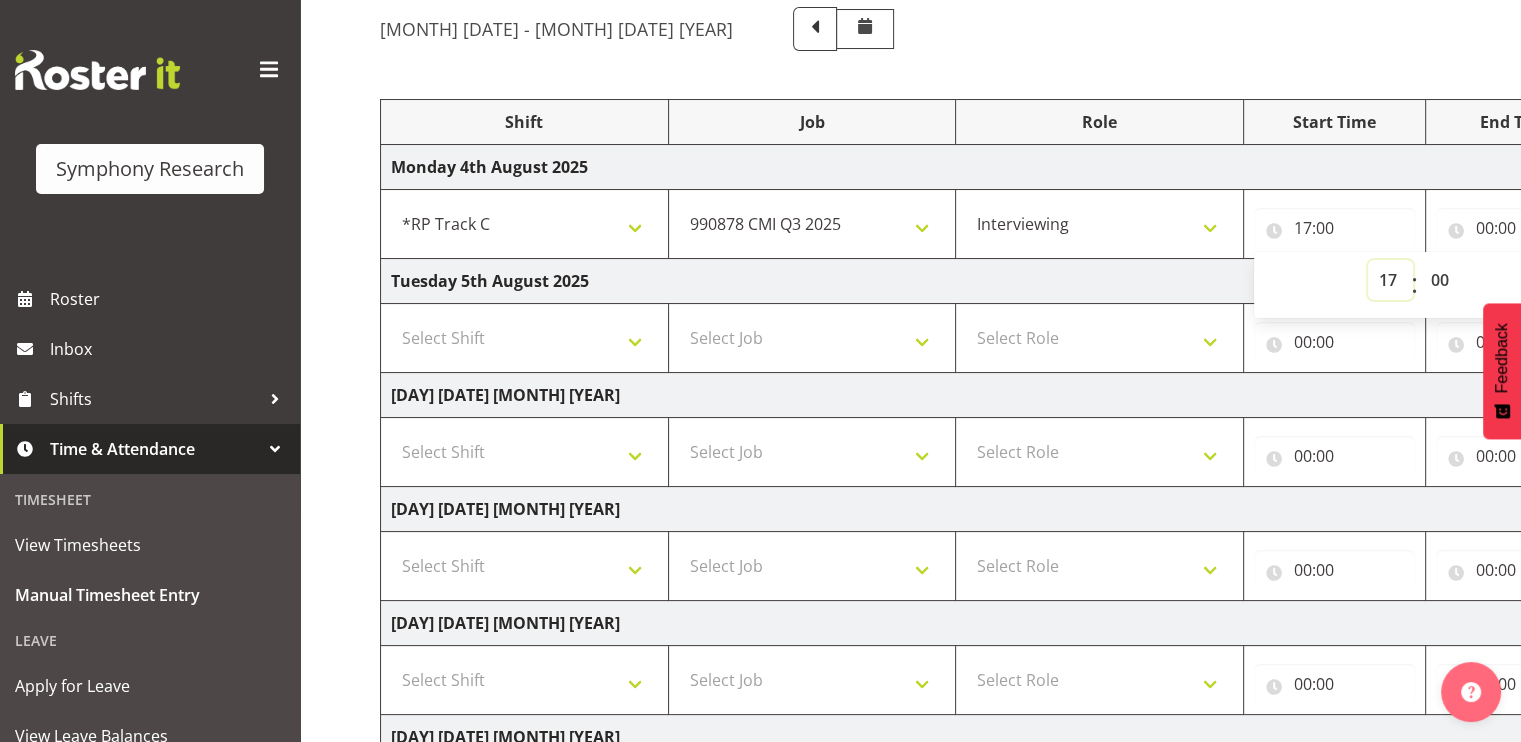 scroll, scrollTop: 0, scrollLeft: 259, axis: horizontal 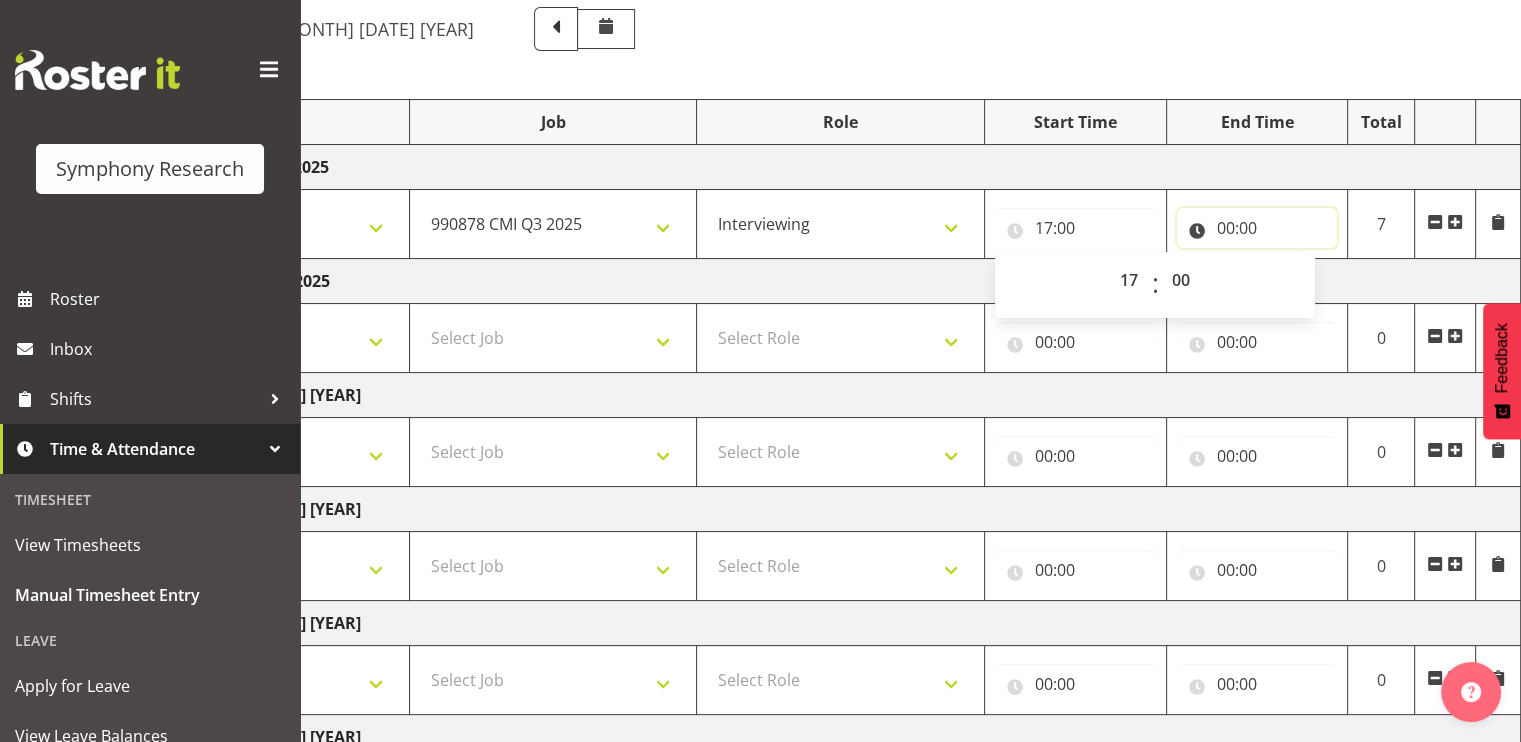 click on "00:00" at bounding box center (1257, 228) 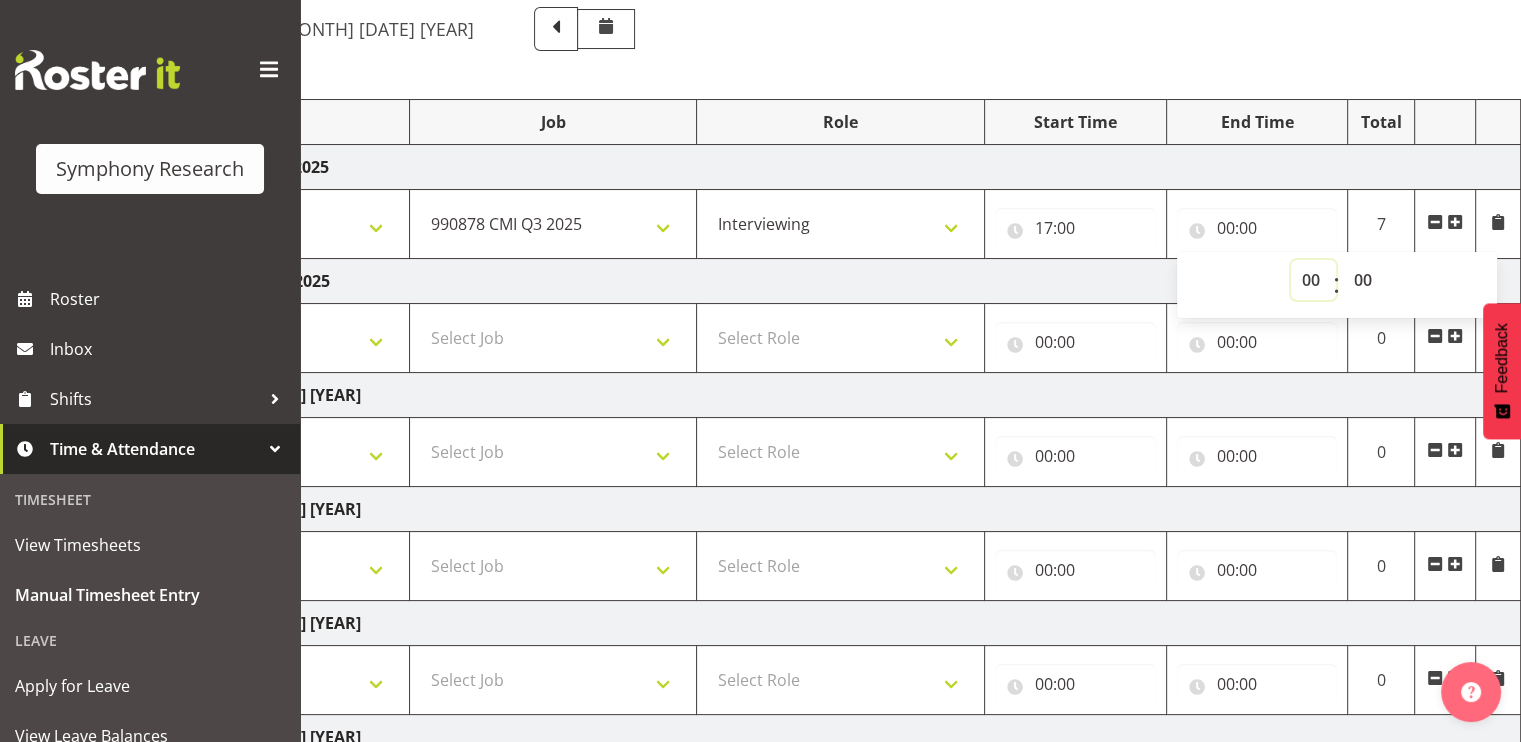 click on "00   01   02   03   04   05   06   07   08   09   10   11   12   13   14   15   16   17   18   19   20   21   22   23" at bounding box center (1313, 280) 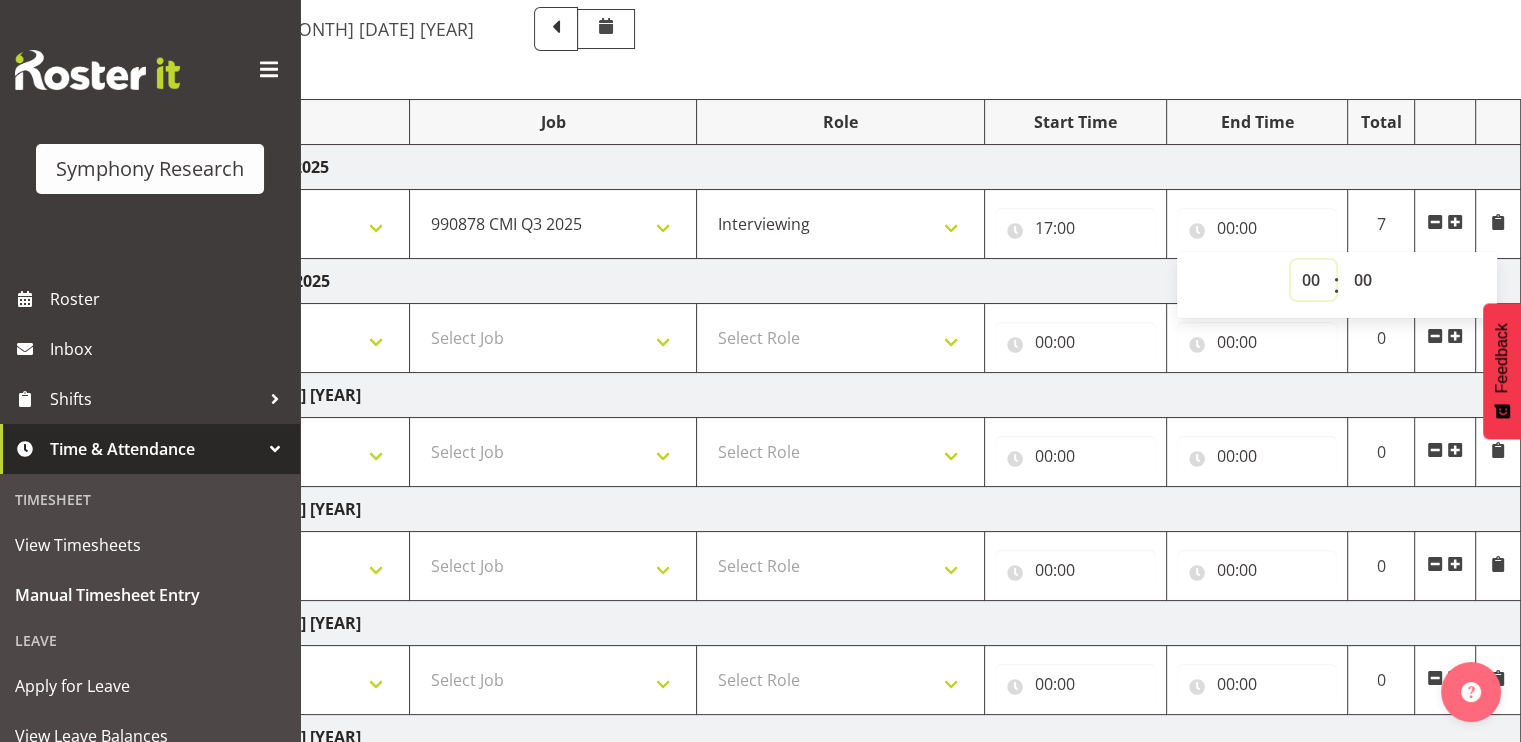 select on "21" 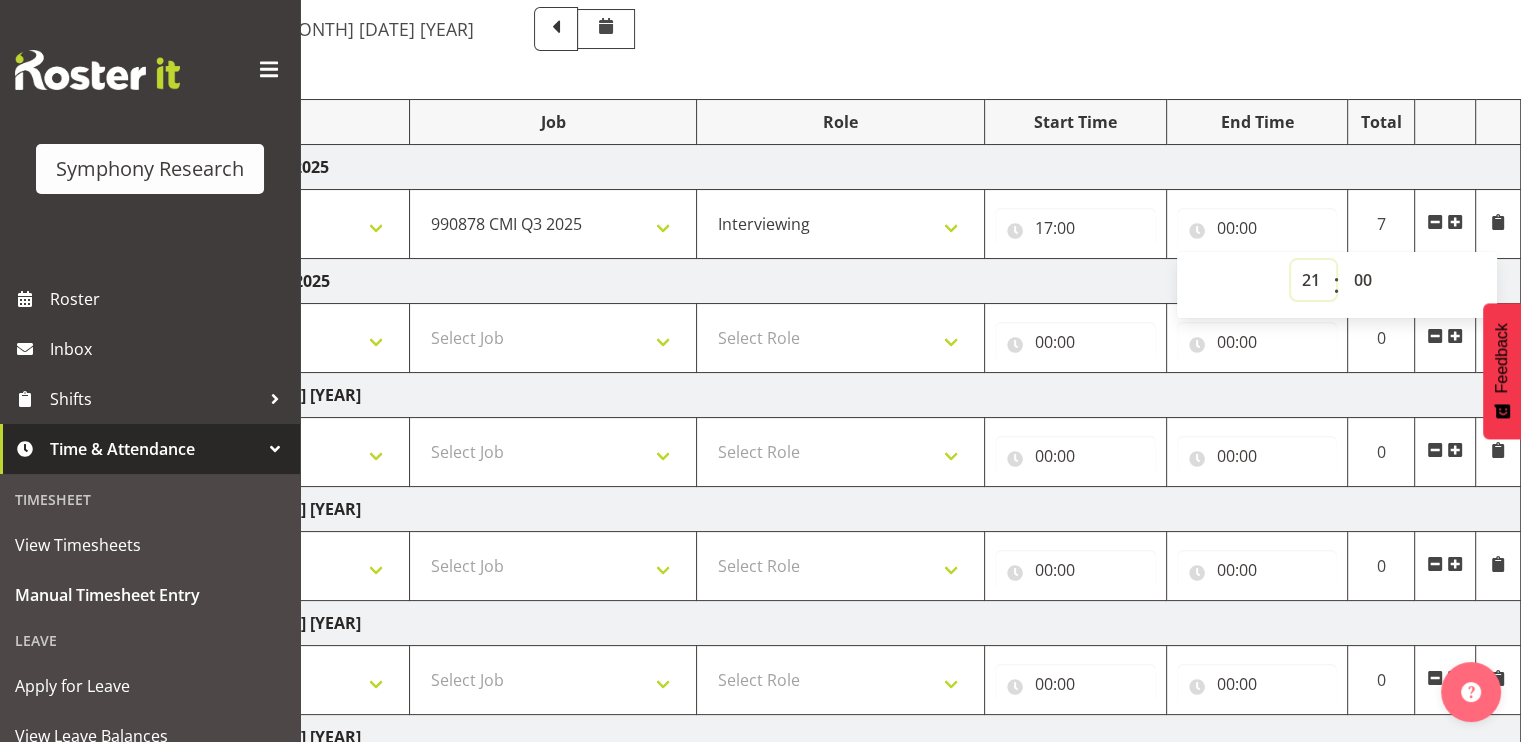 click on "00   01   02   03   04   05   06   07   08   09   10   11   12   13   14   15   16   17   18   19   20   21   22   23" at bounding box center [1313, 280] 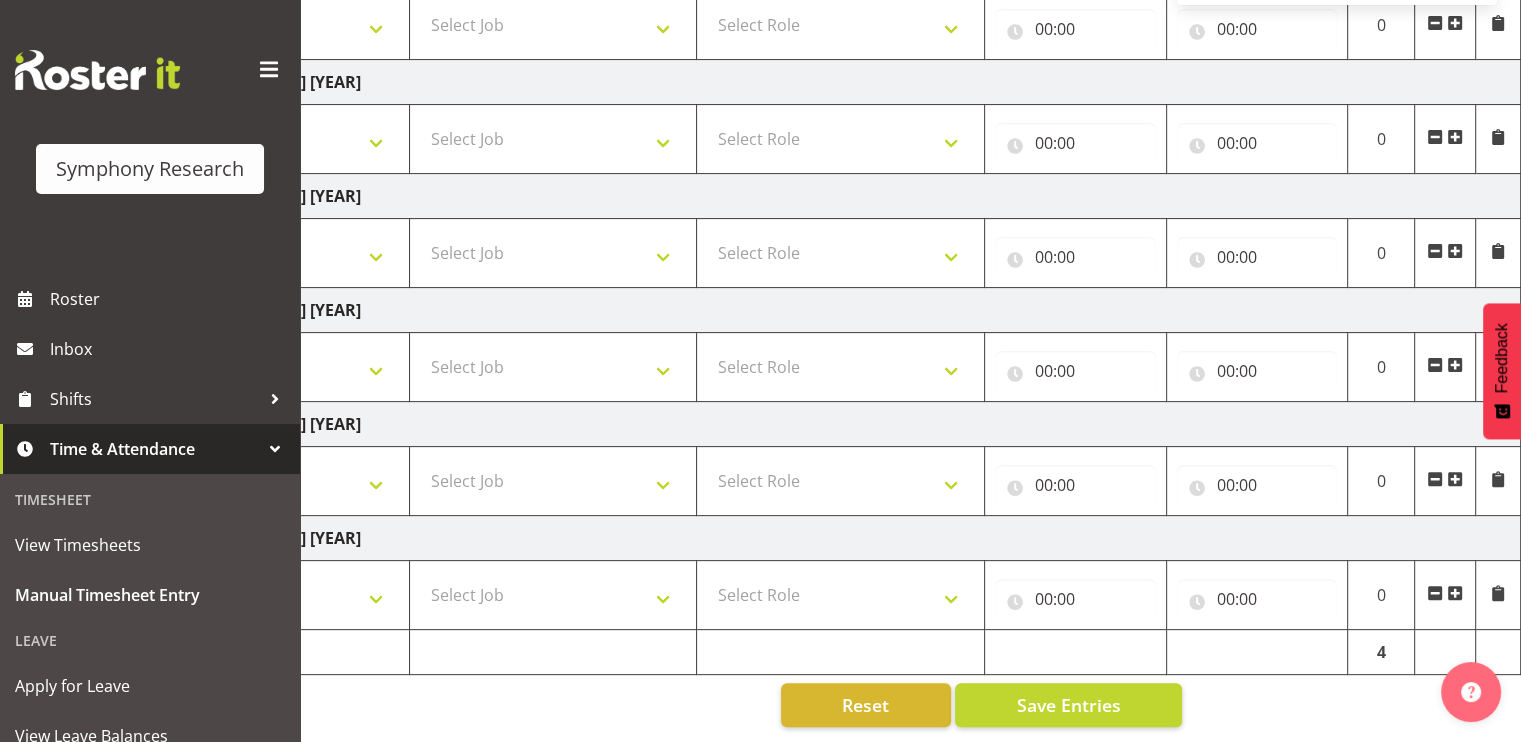 scroll, scrollTop: 496, scrollLeft: 0, axis: vertical 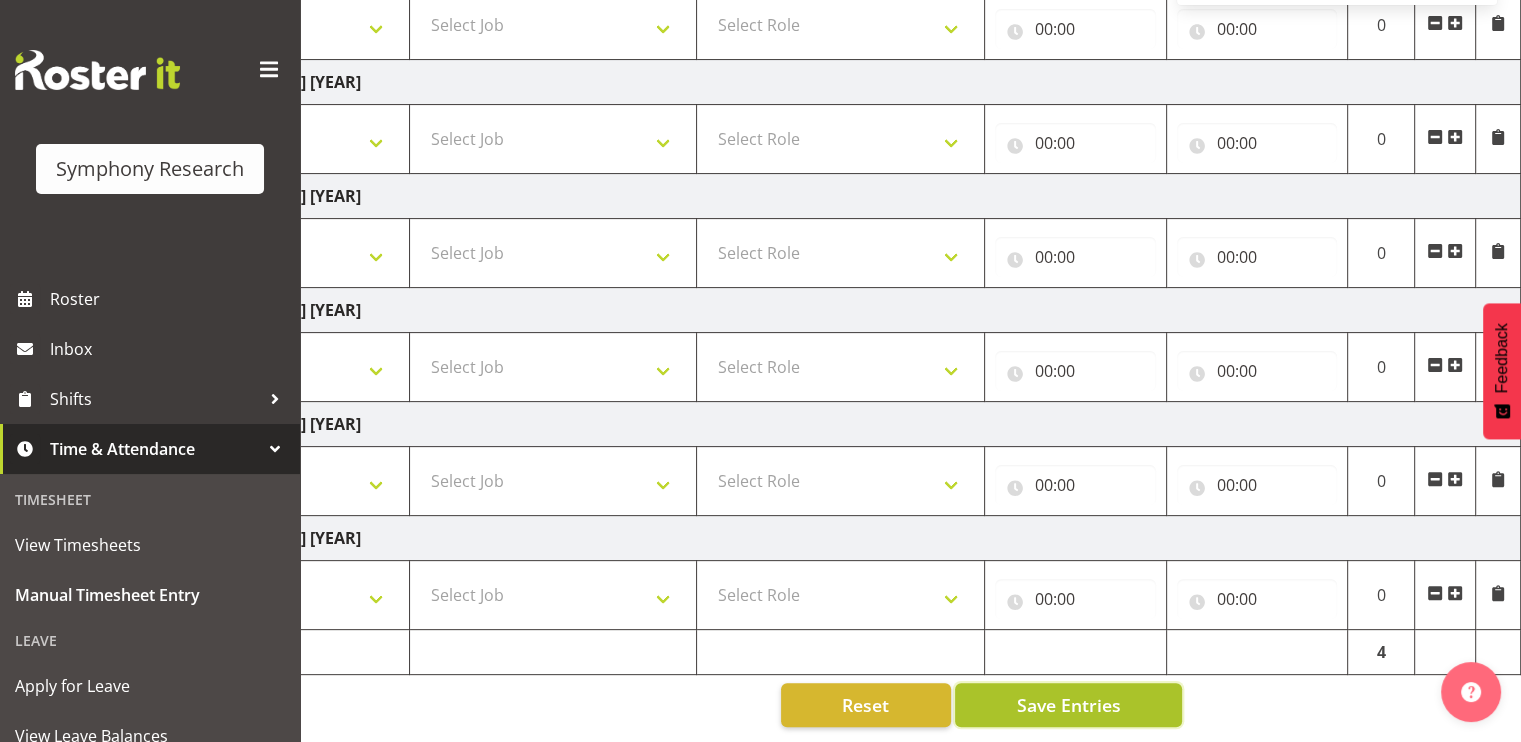 click on "Save
Entries" at bounding box center (1068, 705) 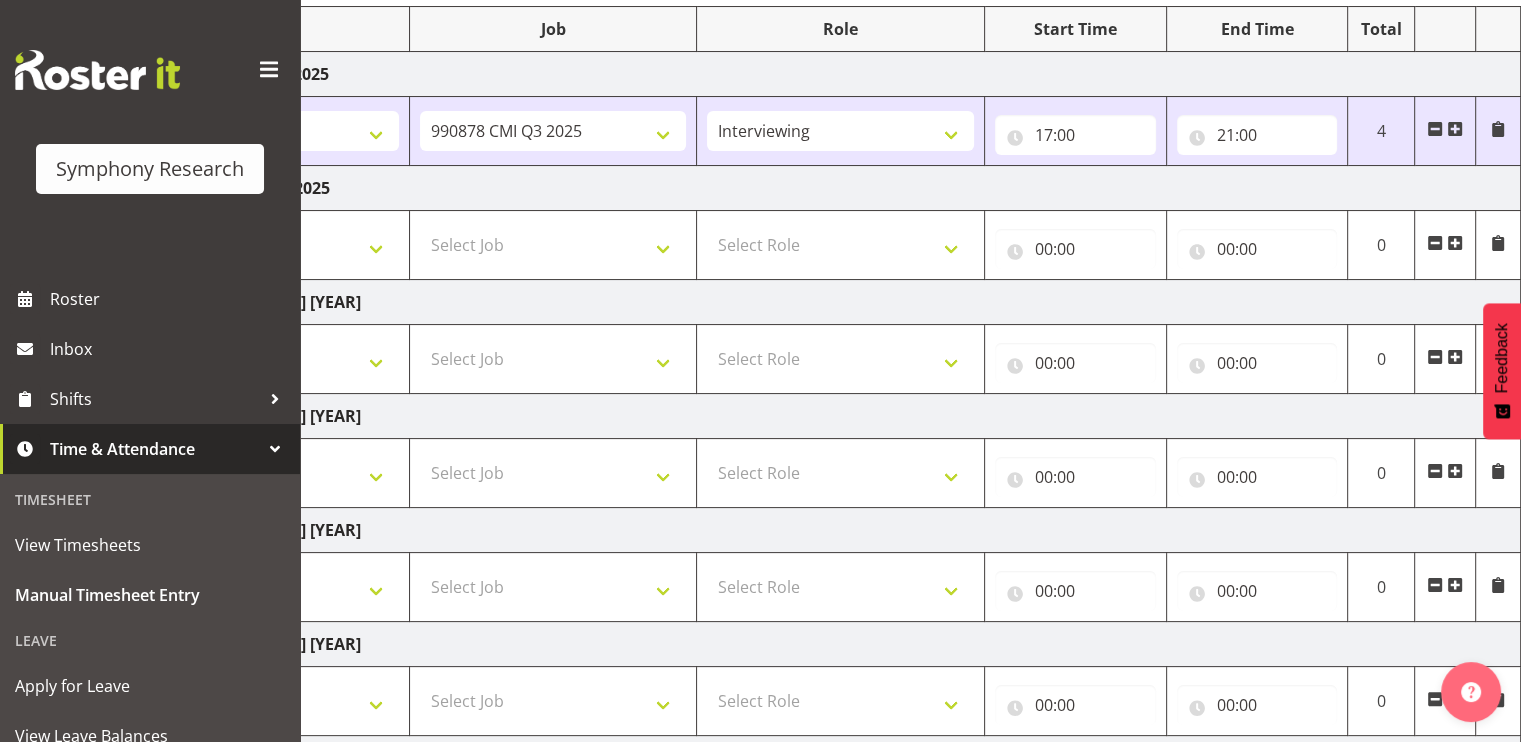 scroll, scrollTop: 496, scrollLeft: 0, axis: vertical 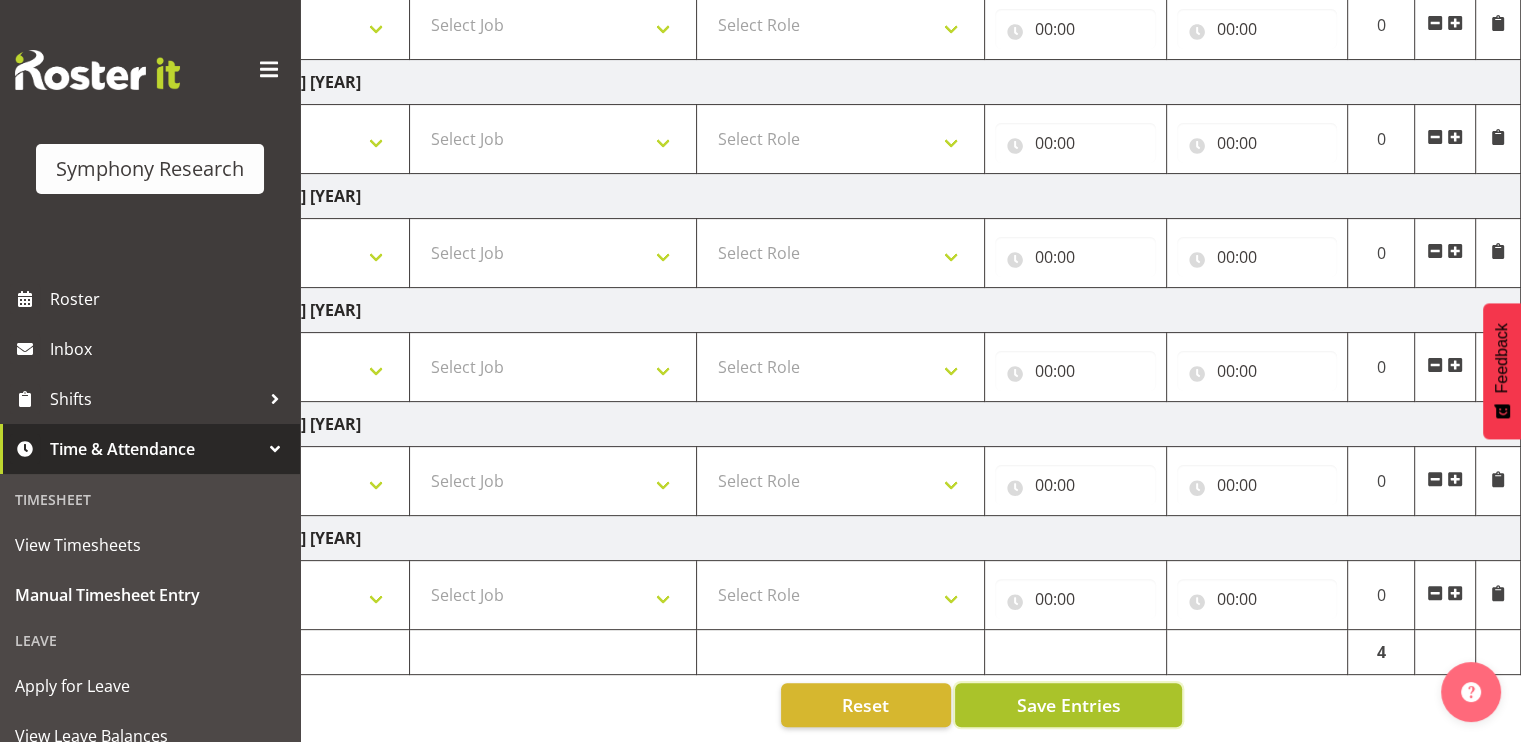 click on "Save
Entries" at bounding box center [1068, 705] 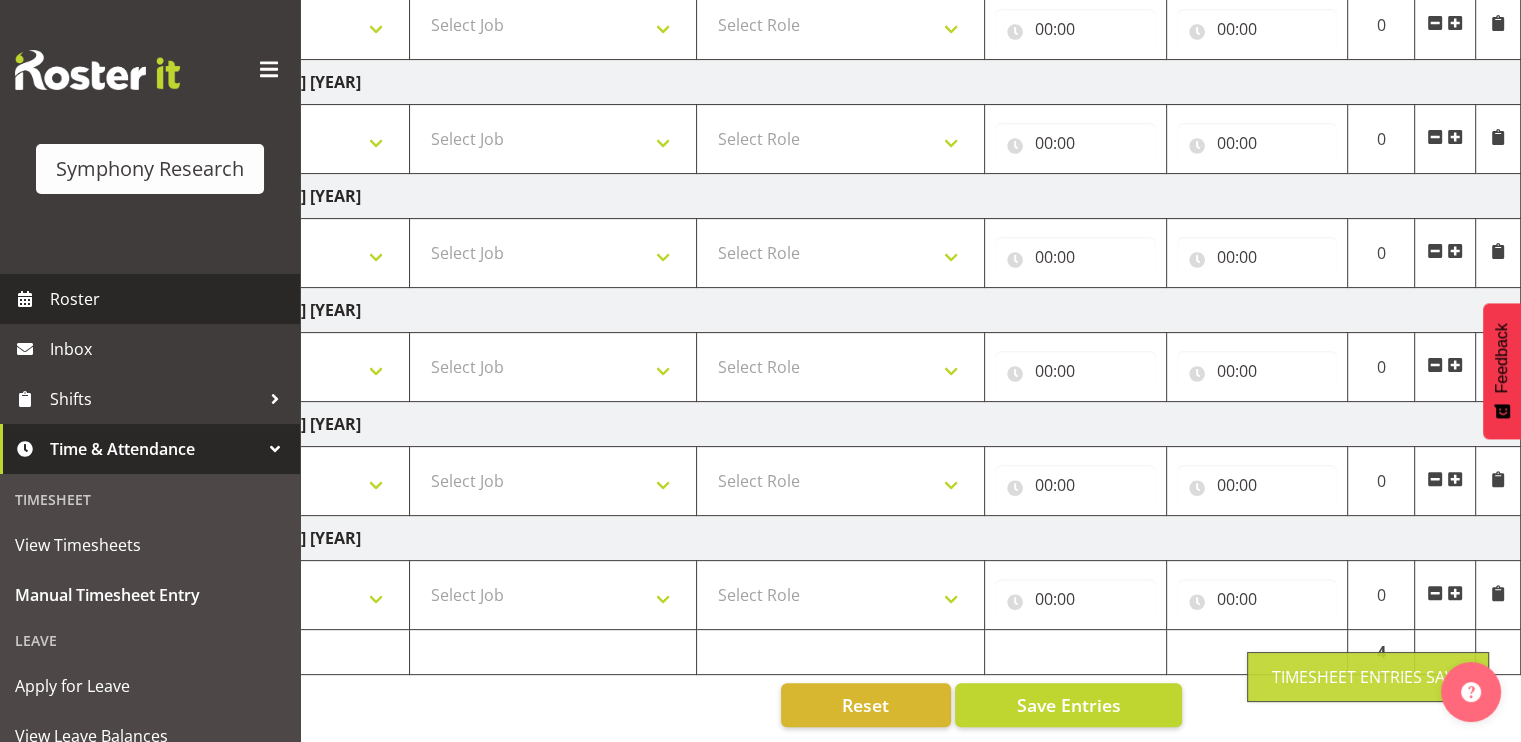 click on "Roster" at bounding box center (170, 299) 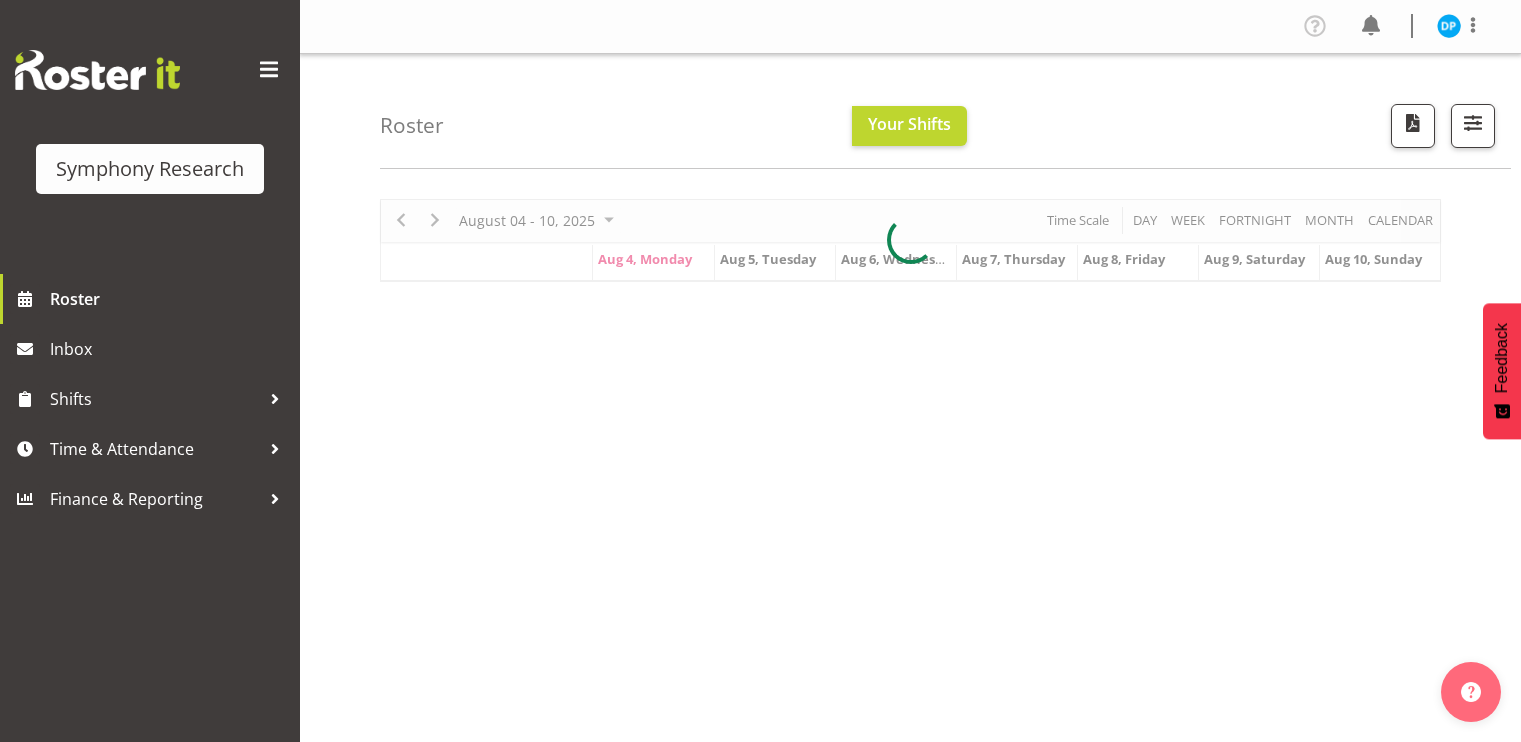 scroll, scrollTop: 0, scrollLeft: 0, axis: both 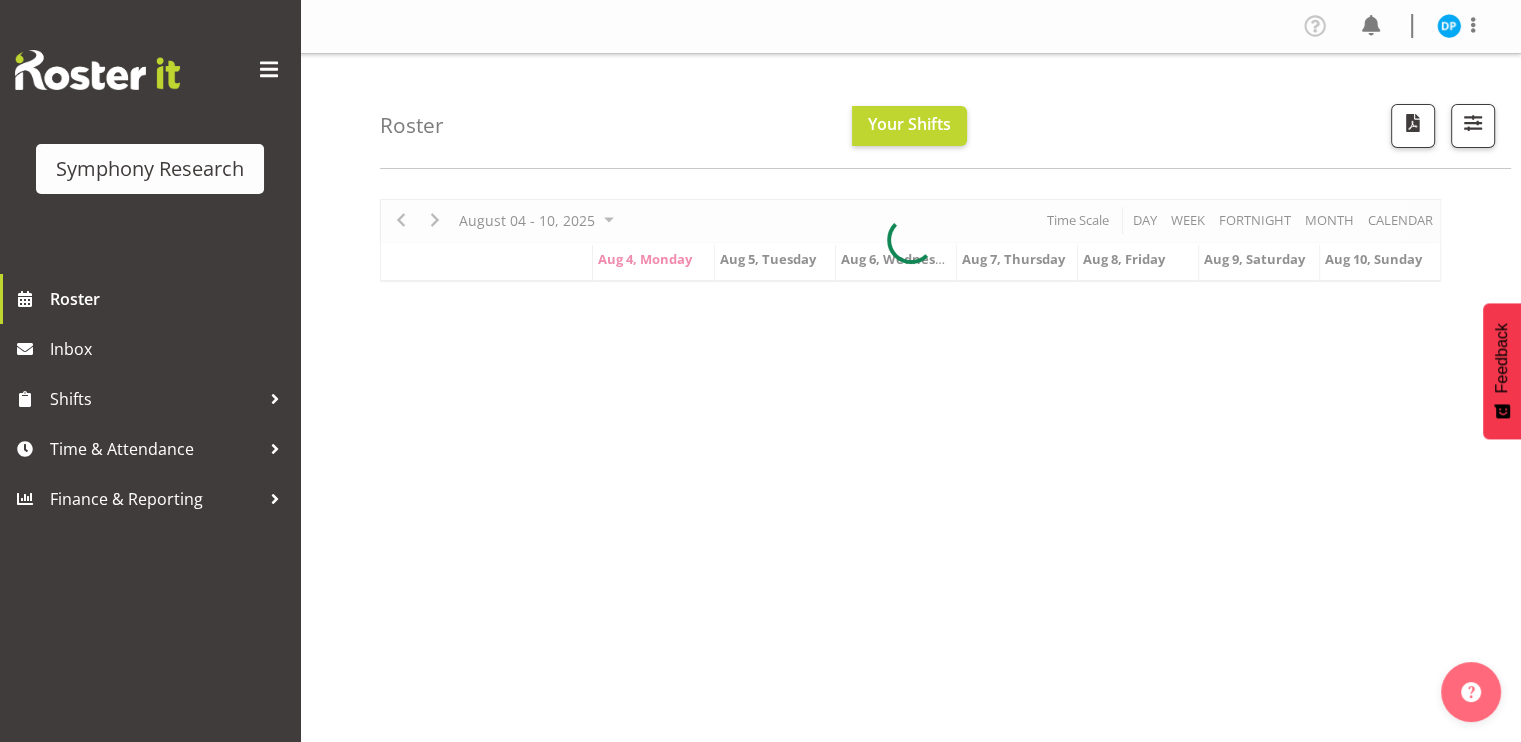 click at bounding box center (910, 240) 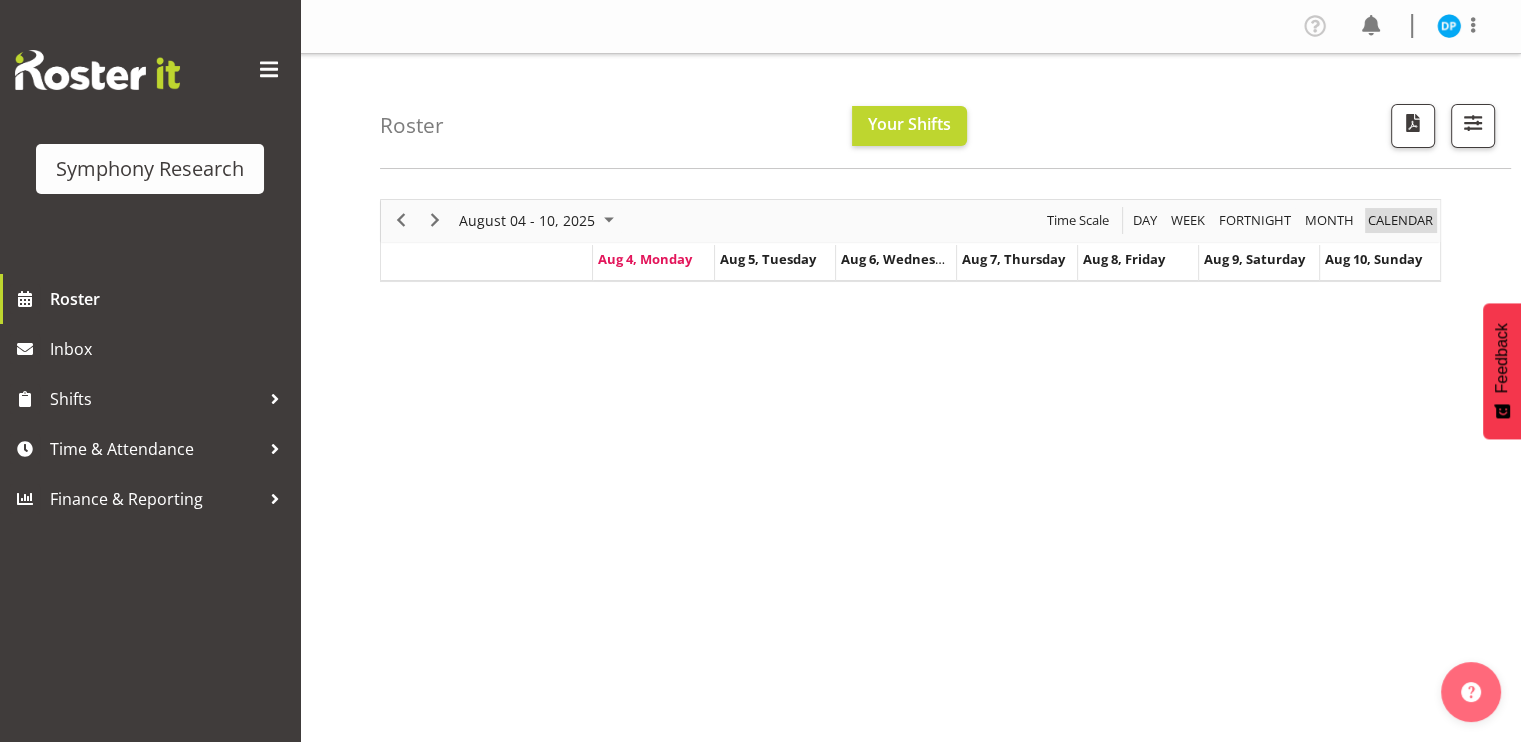 click on "calendar" at bounding box center (1400, 220) 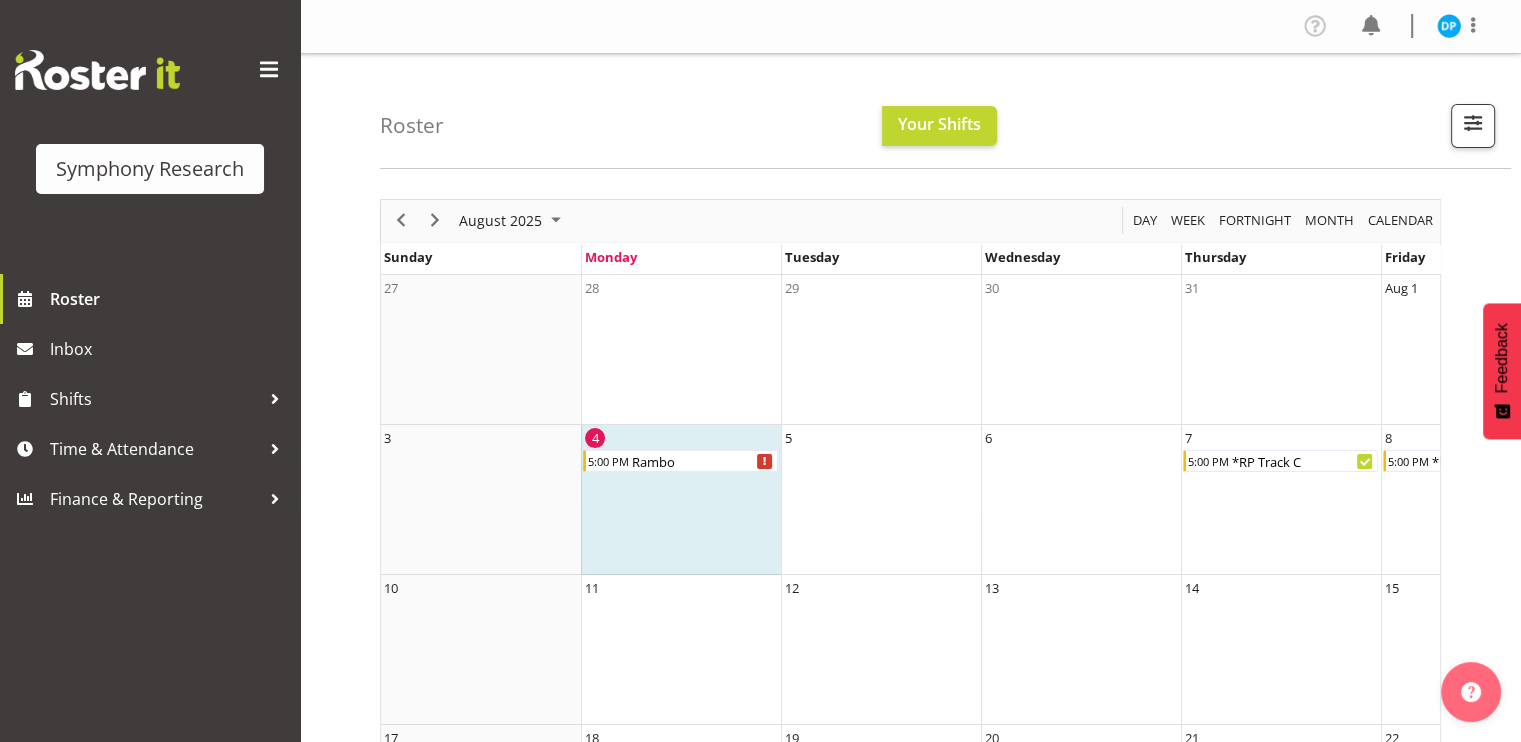 scroll, scrollTop: 0, scrollLeft: 190, axis: horizontal 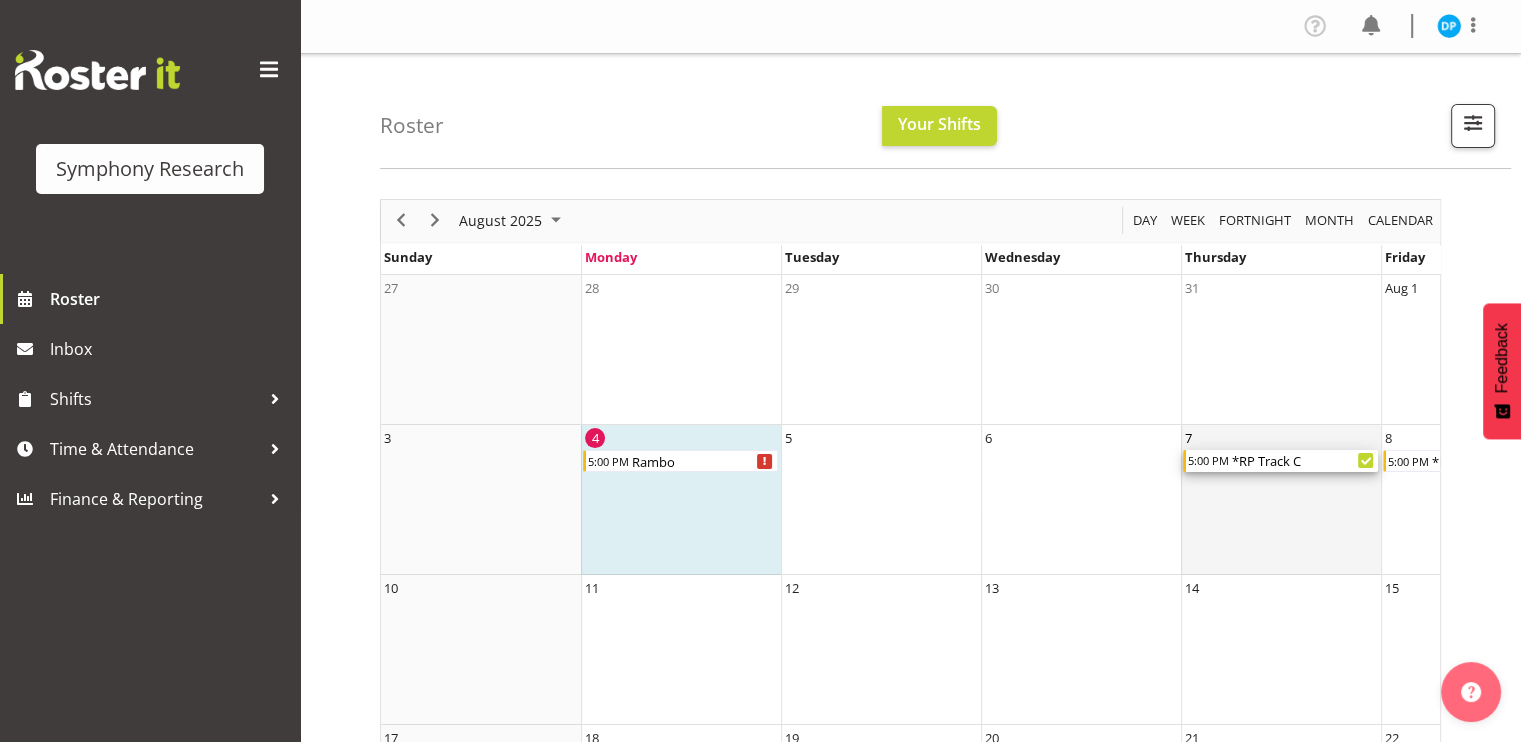 click on "*RP Track  C" at bounding box center (1304, 461) 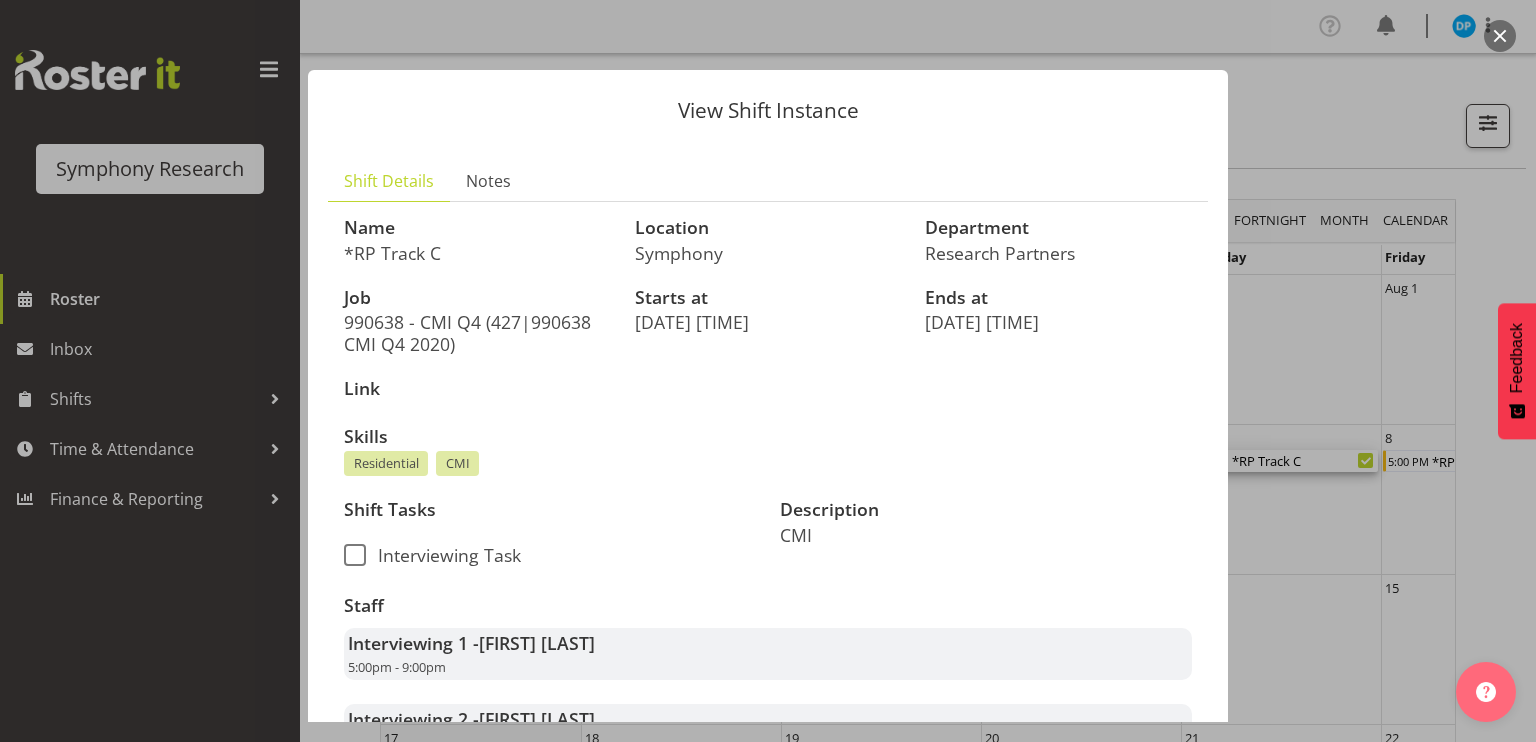 click on "View Shift Instance   Shift Details Notes Name
*RP Track  C
Location
Symphony
Department
Research Partners
Job
990638 - CMI Q4 (427|990638 CMI Q4 2020)
Starts at
7th August 5:00pm
Ends at
7th August 9:00pm
Link     Skills   Residential CMI   Shift Tasks
Interviewing Task
Description
CMI
Staff   Interviewing 1 -  Alana Alexander
5:00pm - 9:00pm
Interviewing 2 -  Patricia Gilmour
5:00pm - 9:00pm
Interviewing 3 -  Sammya Bezetoute       Interviewing 4 -" at bounding box center (768, 371) 